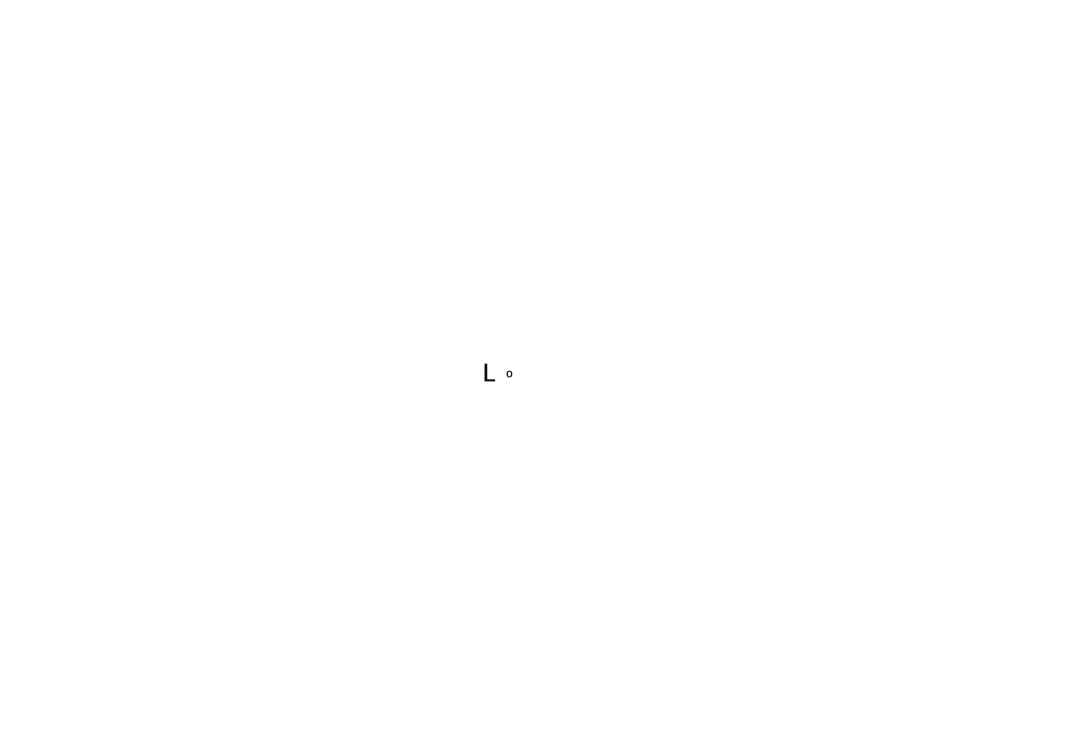 scroll, scrollTop: 0, scrollLeft: 0, axis: both 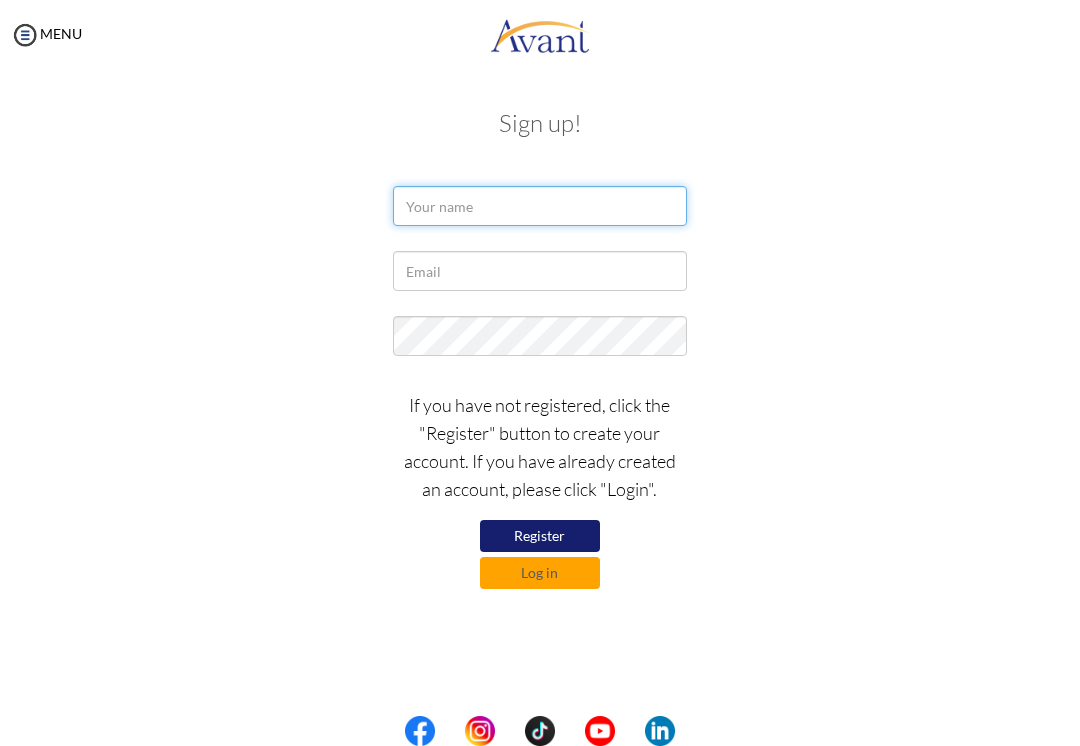 click at bounding box center [539, 206] 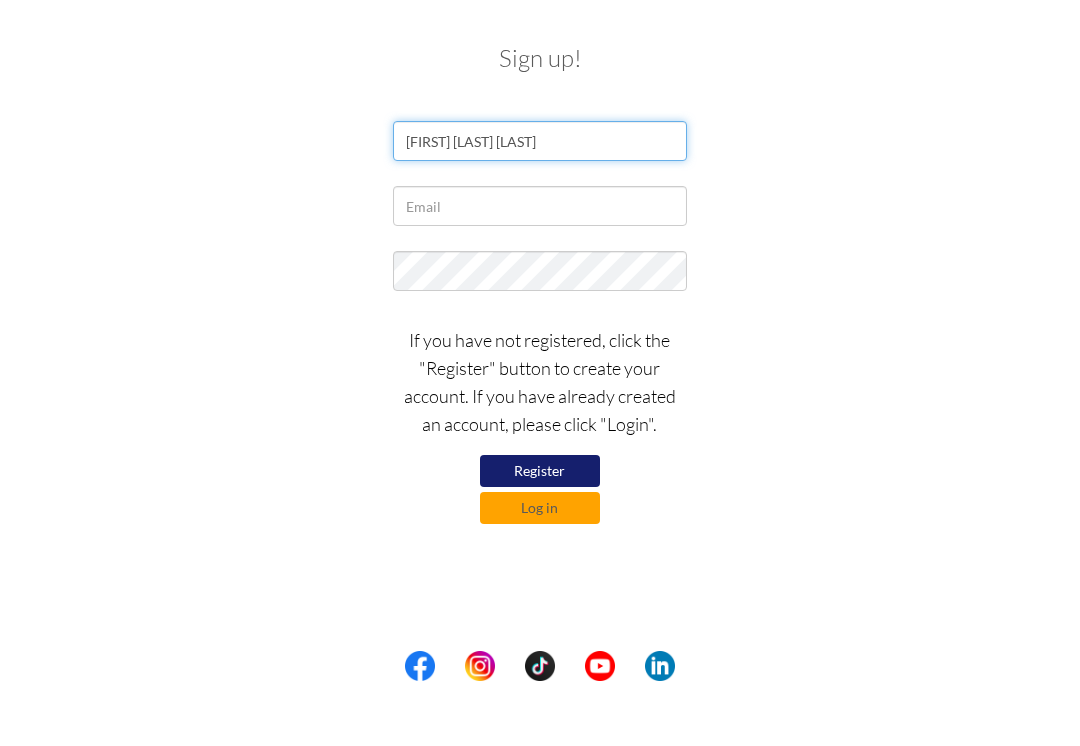 type on "Paula Biana Espino" 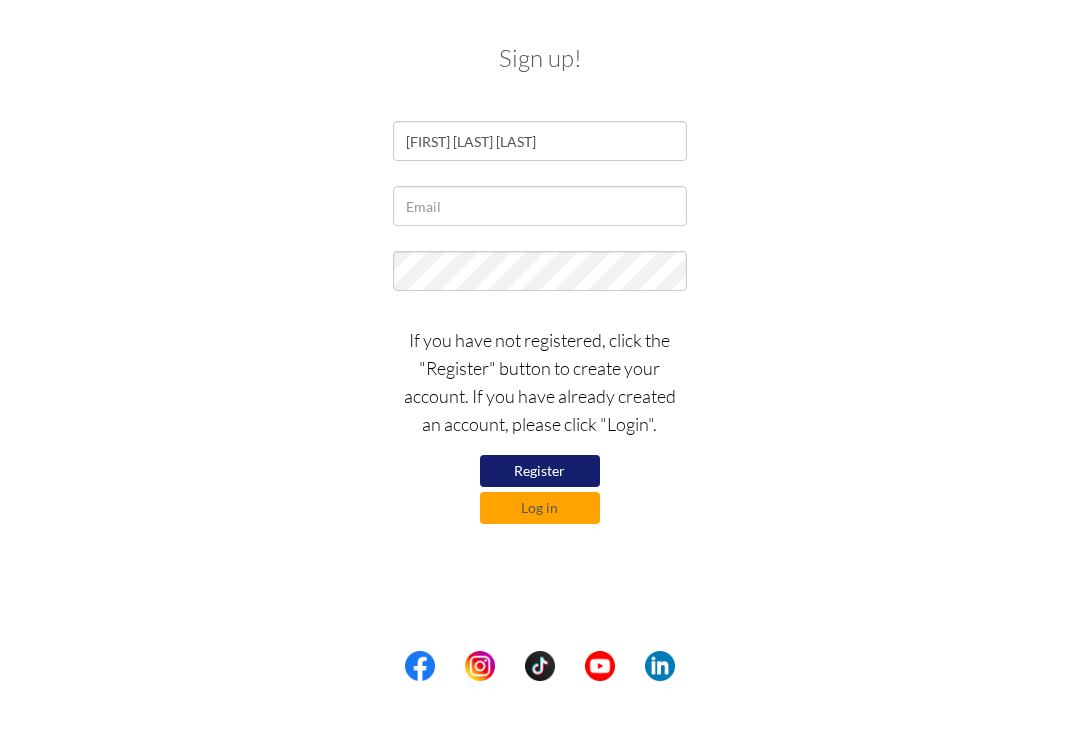 click on "Paula Biana Espino" at bounding box center [540, 211] 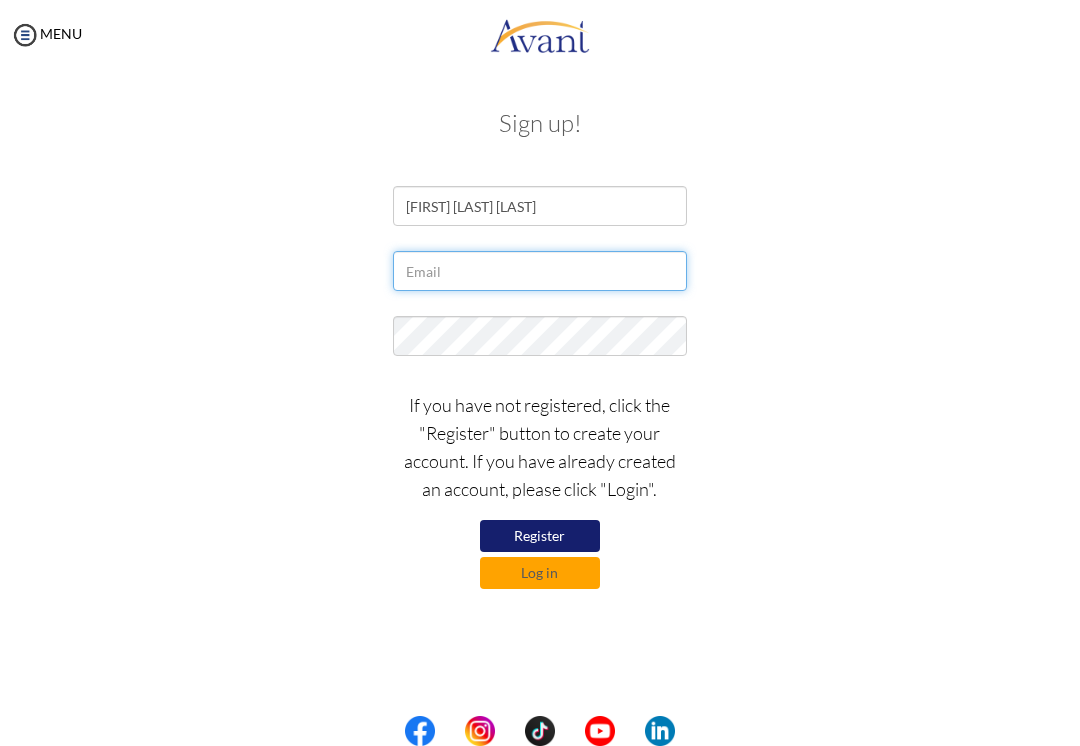 click at bounding box center (539, 271) 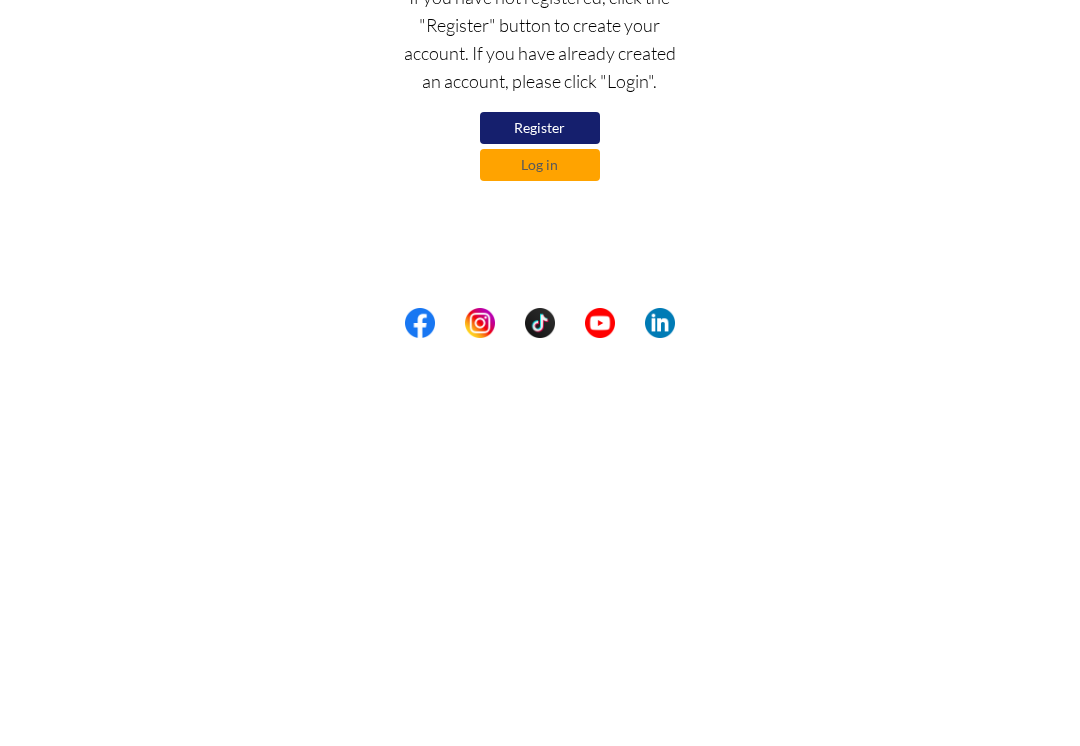 click on "Log in" at bounding box center (540, 573) 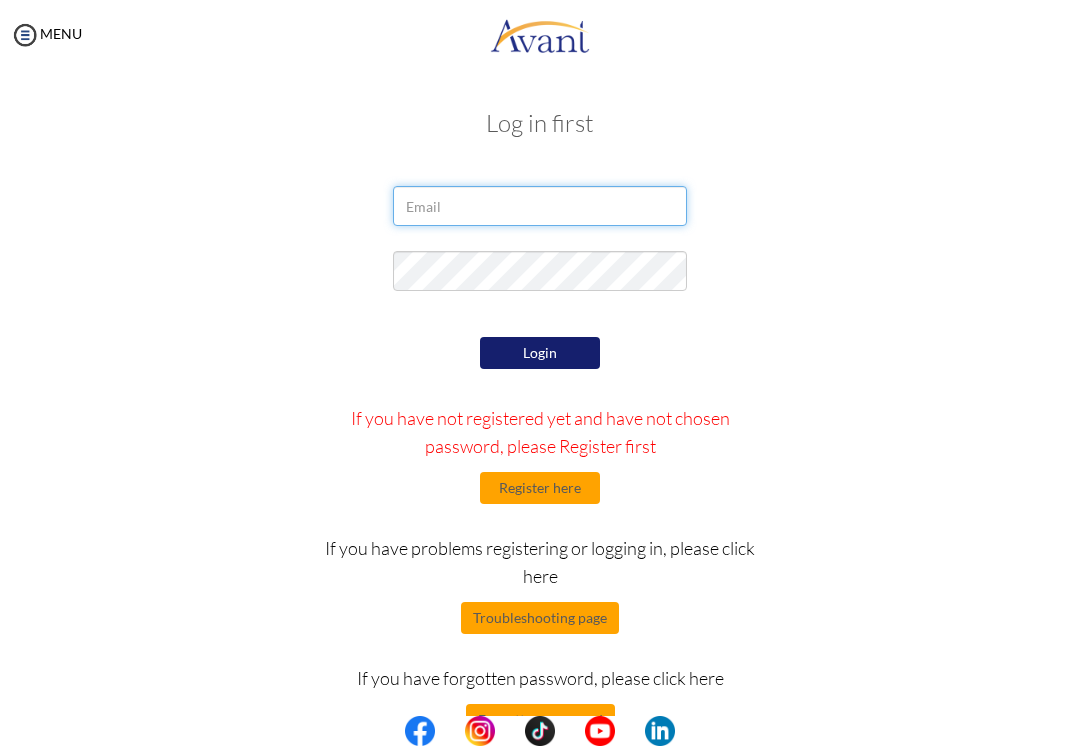 click at bounding box center (539, 206) 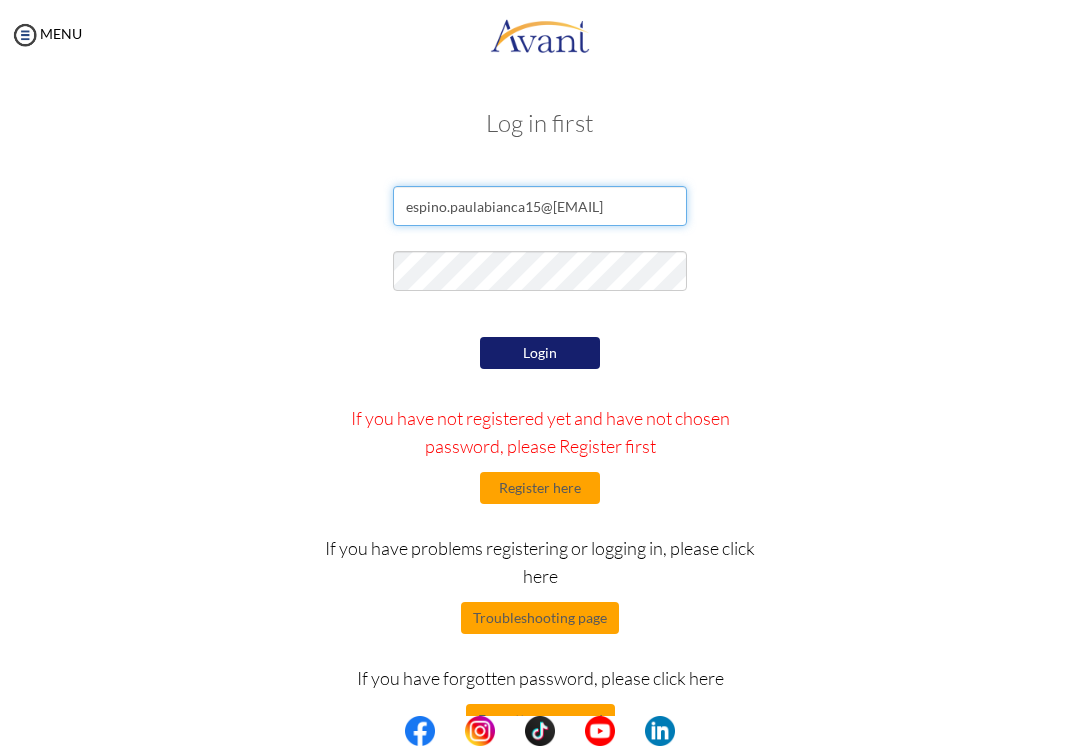 type on "espino.paulabianca15@gmail.com" 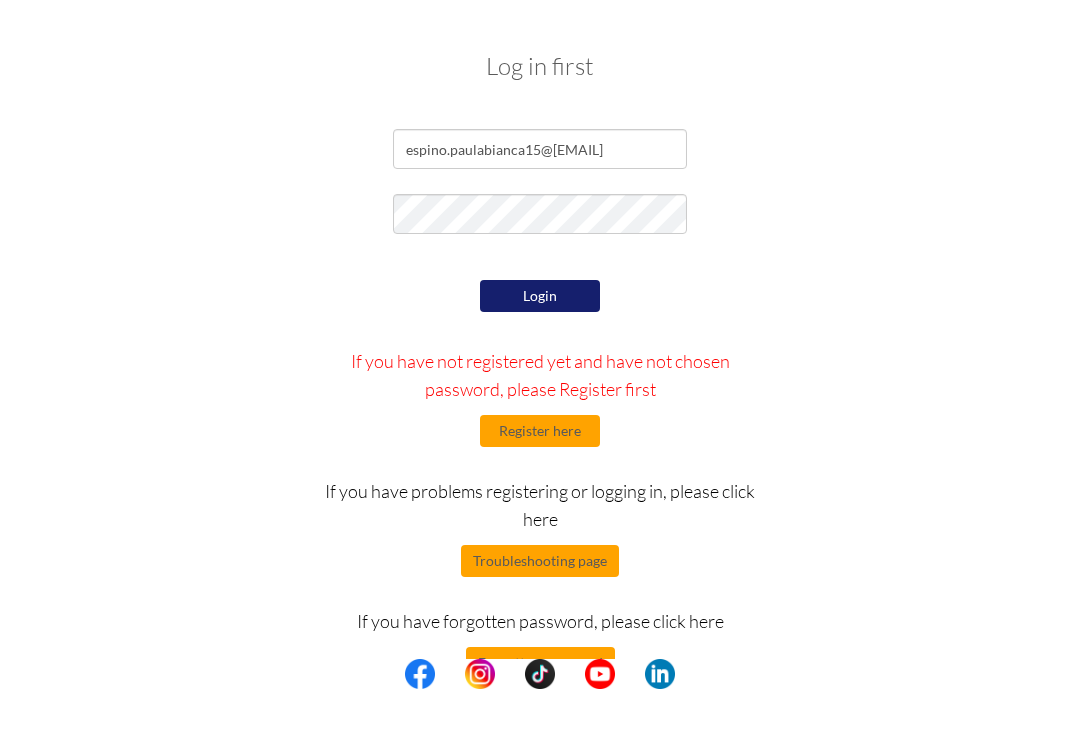 click on "Login" at bounding box center (540, 353) 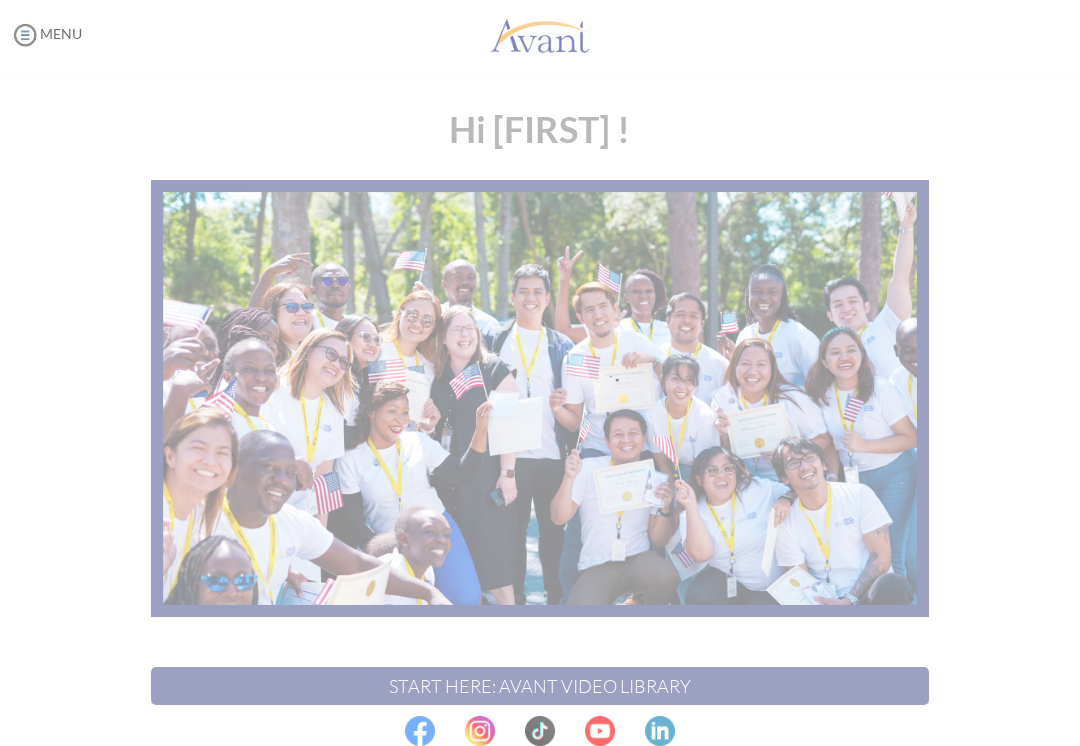 scroll, scrollTop: 0, scrollLeft: 0, axis: both 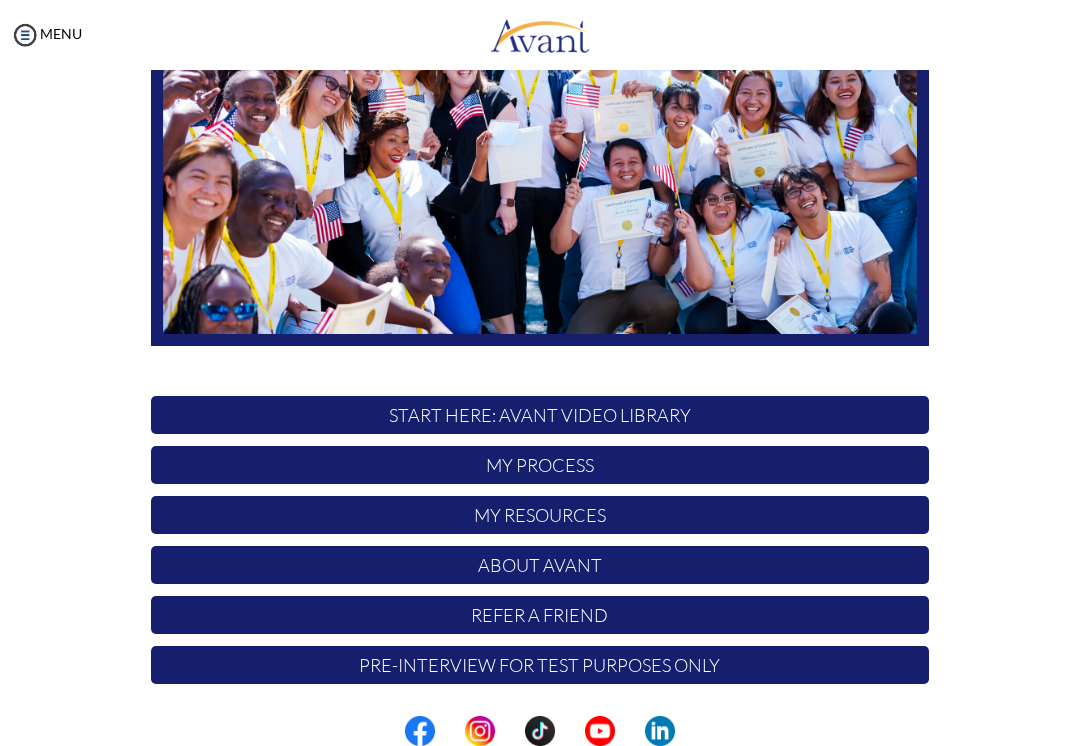 click on "START HERE: Avant Video Library" at bounding box center (540, 415) 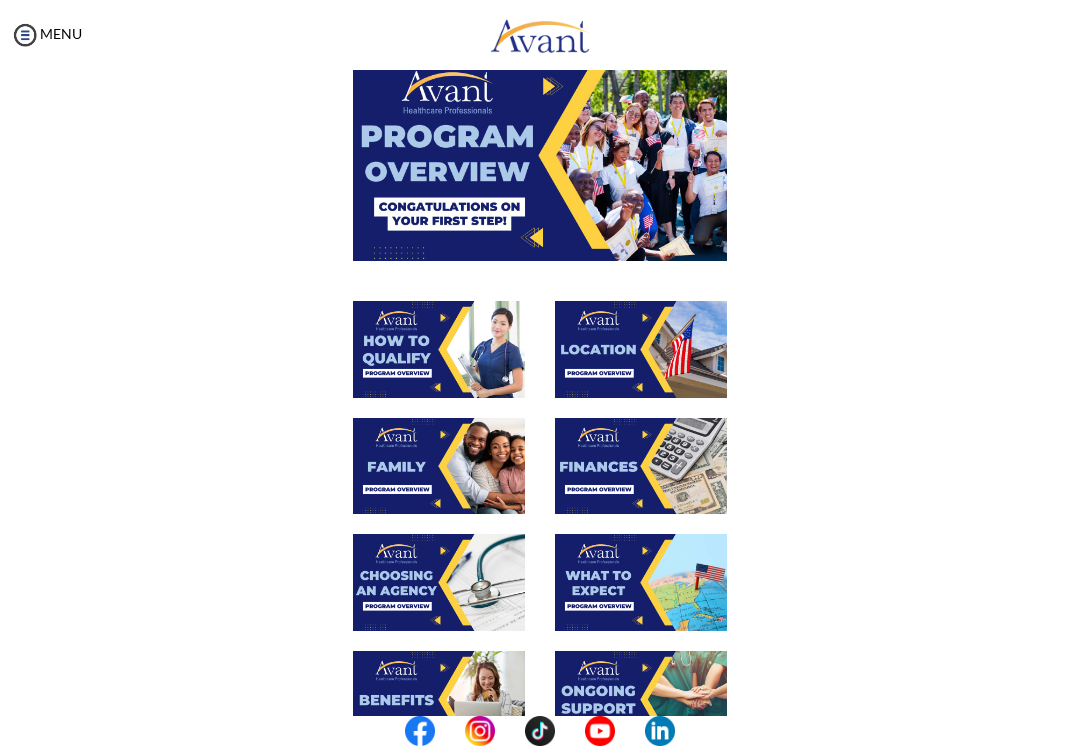 scroll, scrollTop: 127, scrollLeft: 0, axis: vertical 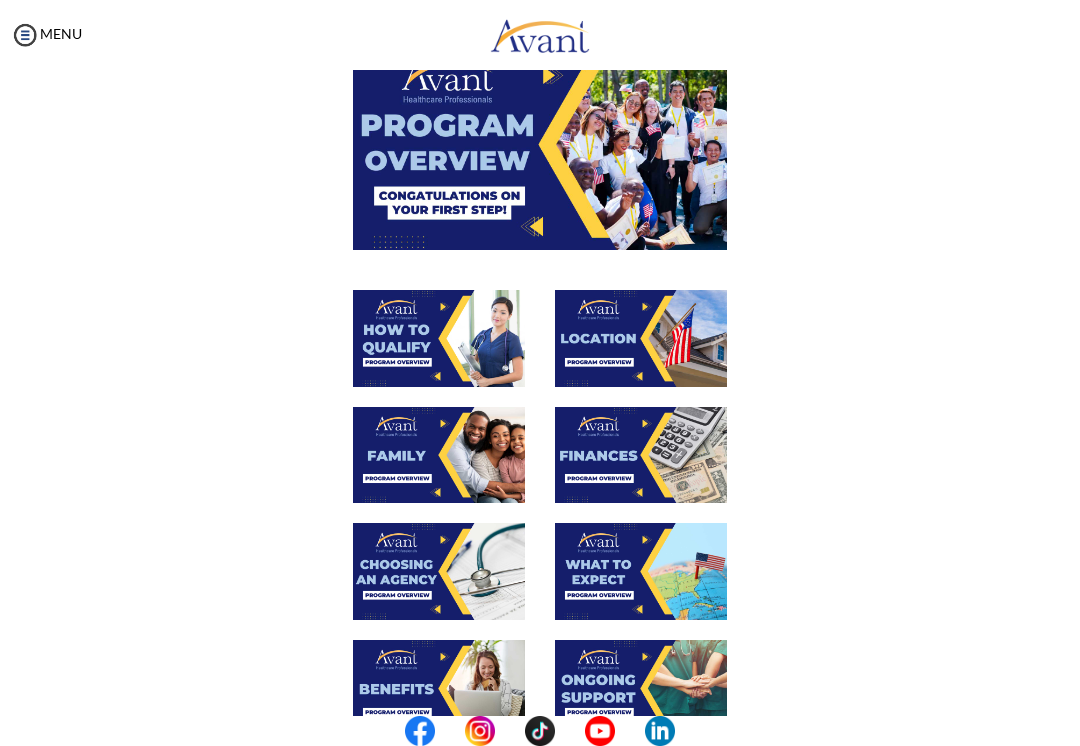 click at bounding box center [540, 144] 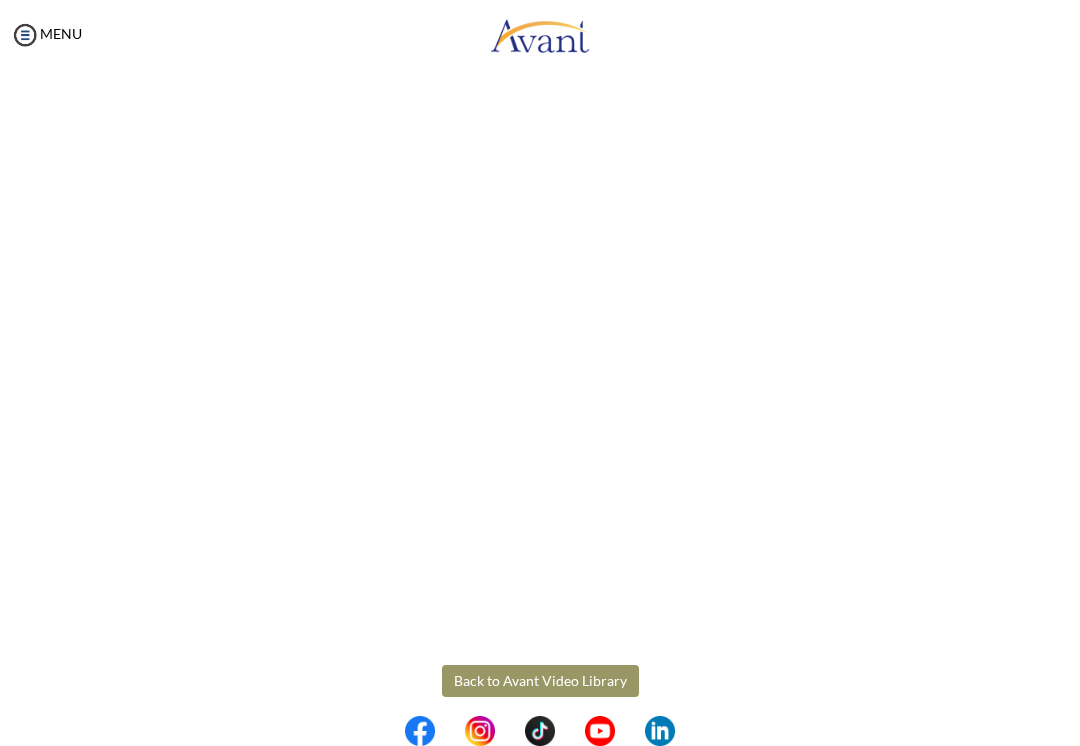 scroll, scrollTop: 105, scrollLeft: 0, axis: vertical 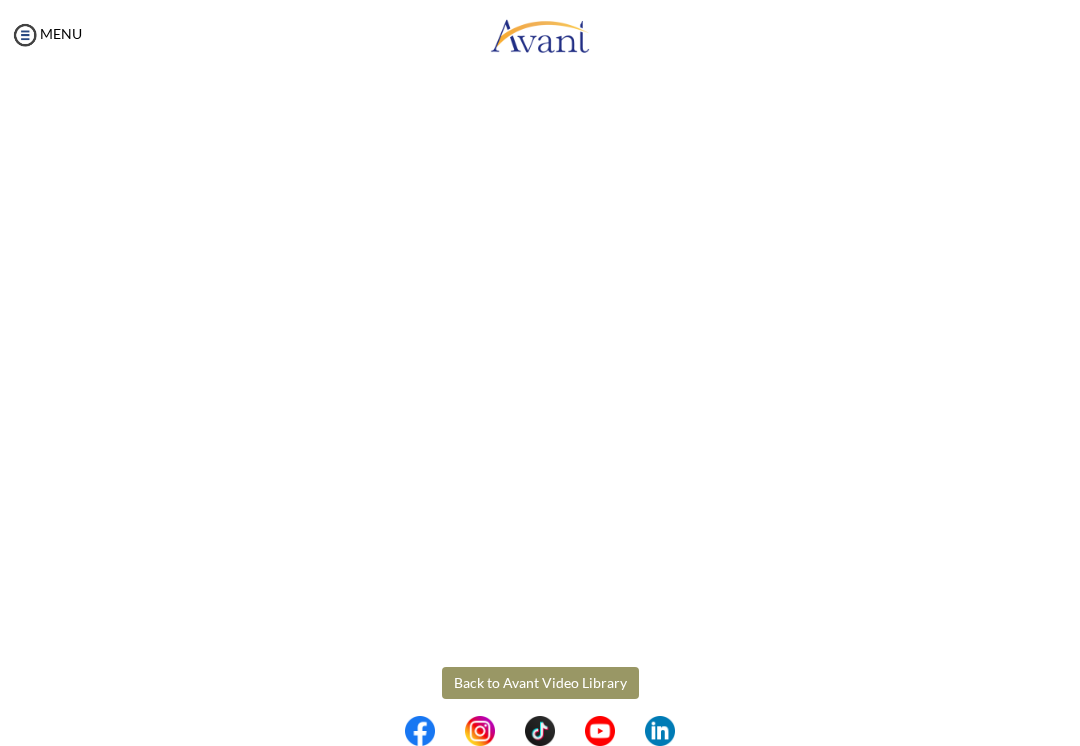 click on "Maintenance break. Please come back in 2 hours.
MENU
My Status
What is the next step?
We would like you to watch the introductory video Begin with Avant
We would like you to watch the program video Watch Program Video
We would like you to complete English exam Take Language Test
We would like you to complete clinical assessment Take Clinical Test
We would like you to complete qualification survey Take Qualification Survey
We would like you to watch expectations video Watch Expectations Video
You will be contacted by recruiter to schedule a call.
Your application is being reviewed. Please check your email regularly.
Process Overview
Check off each step as you go to track your progress!
1" at bounding box center [540, 373] 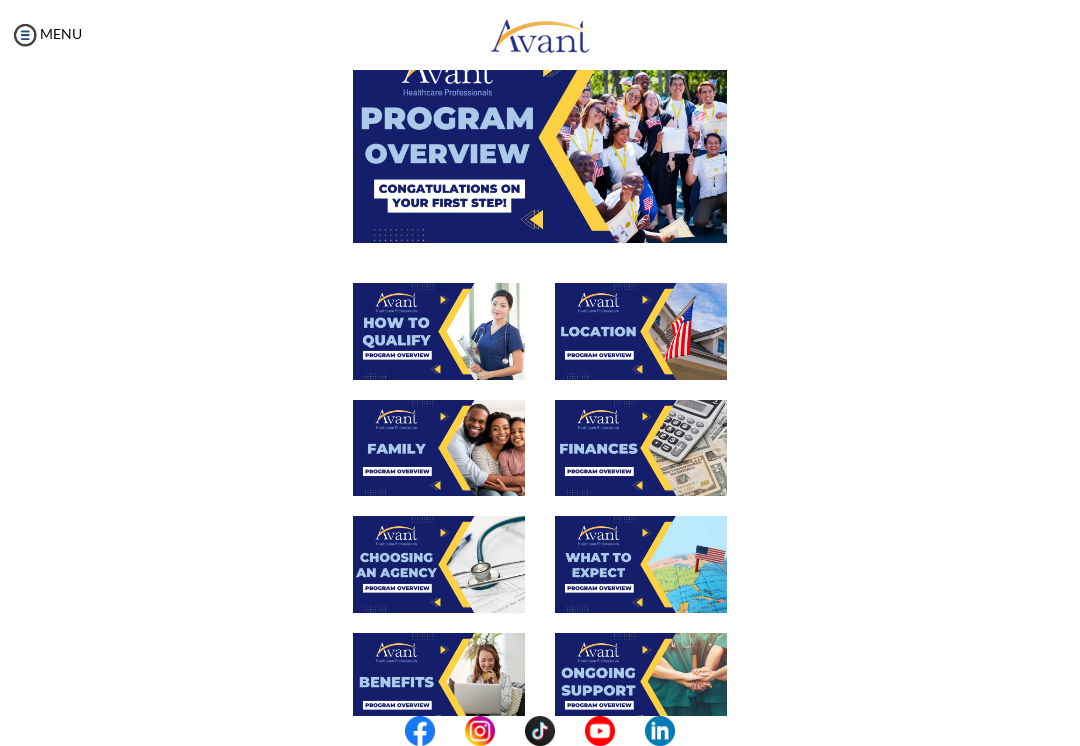 scroll, scrollTop: 42, scrollLeft: 0, axis: vertical 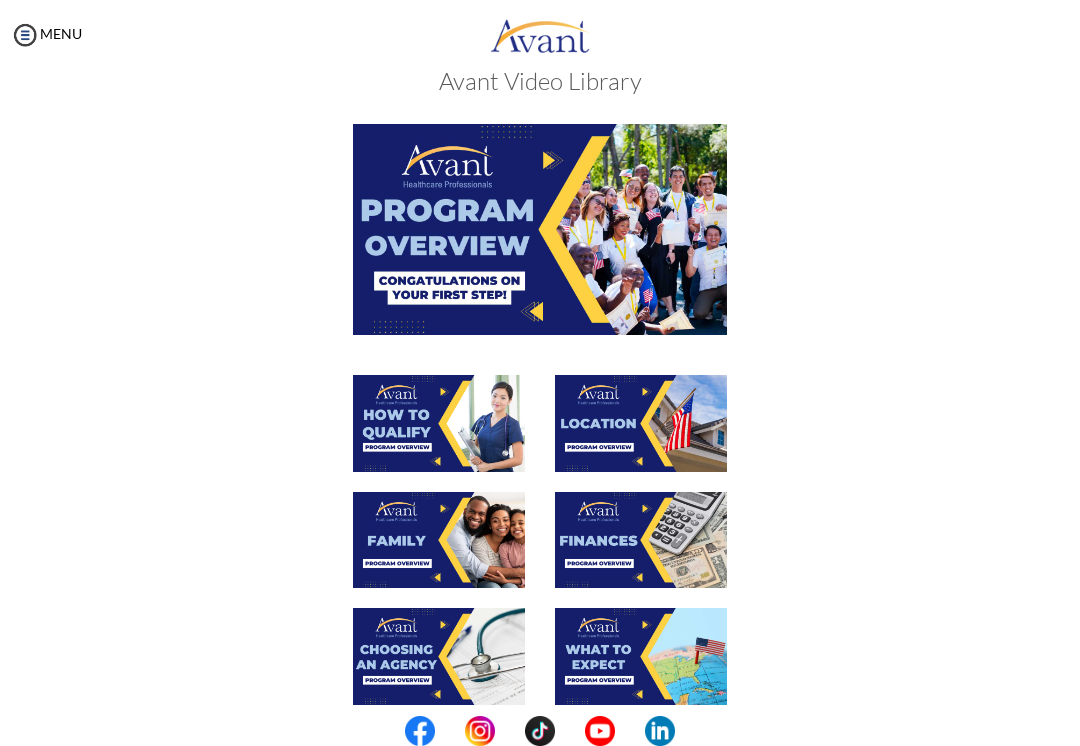 click at bounding box center [439, 423] 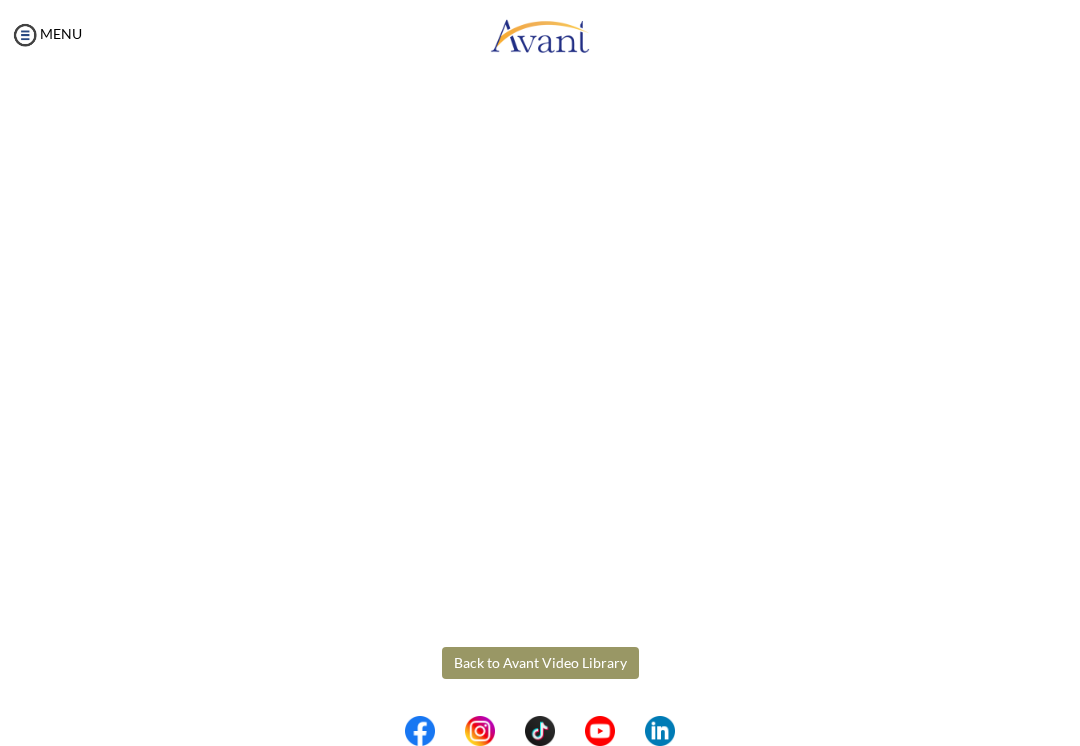scroll, scrollTop: 125, scrollLeft: 0, axis: vertical 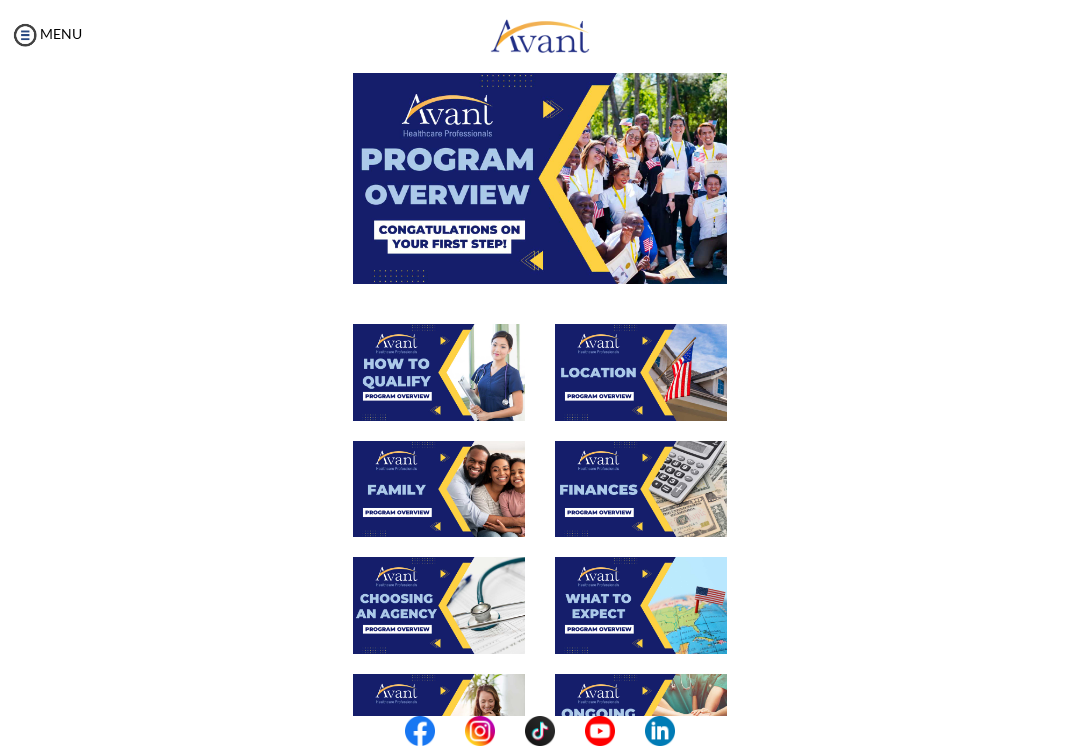 click at bounding box center (641, 372) 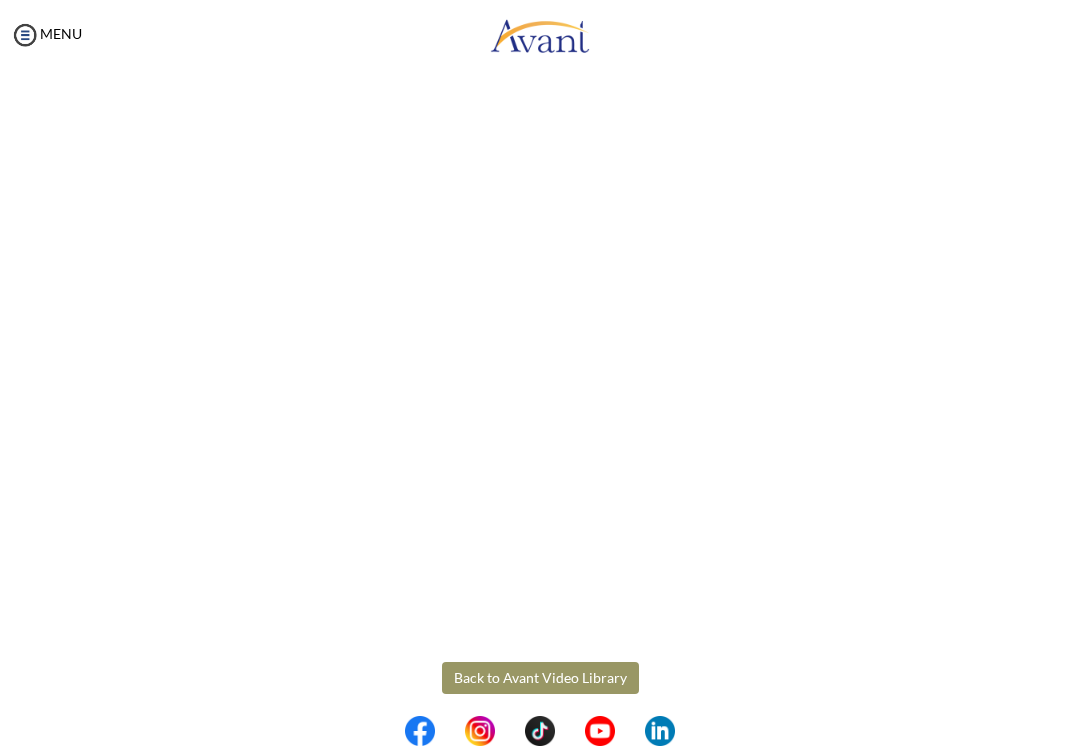 scroll, scrollTop: 109, scrollLeft: 0, axis: vertical 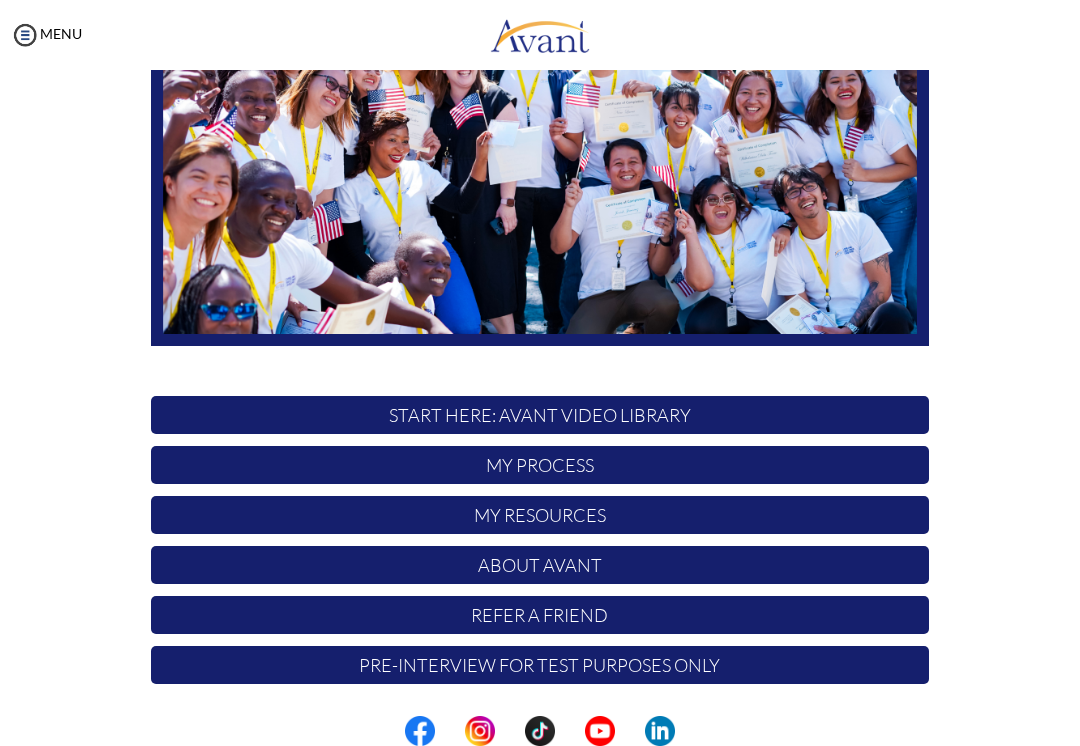 click on "START HERE: Avant Video Library" at bounding box center (540, 415) 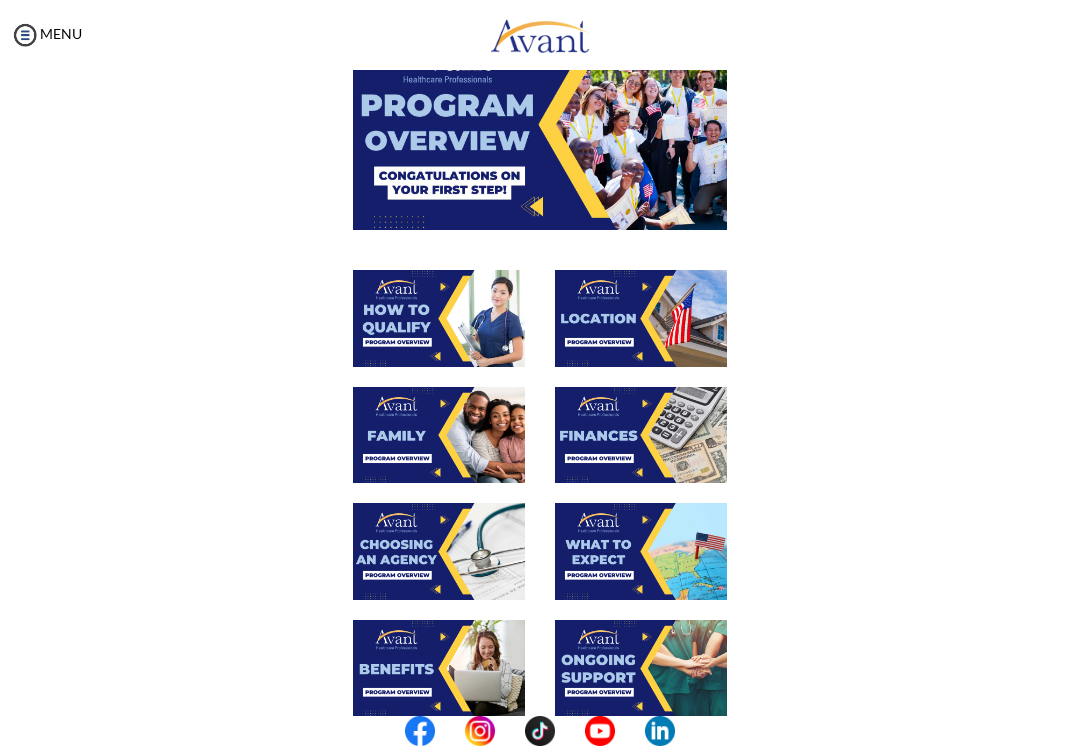 scroll, scrollTop: 153, scrollLeft: 0, axis: vertical 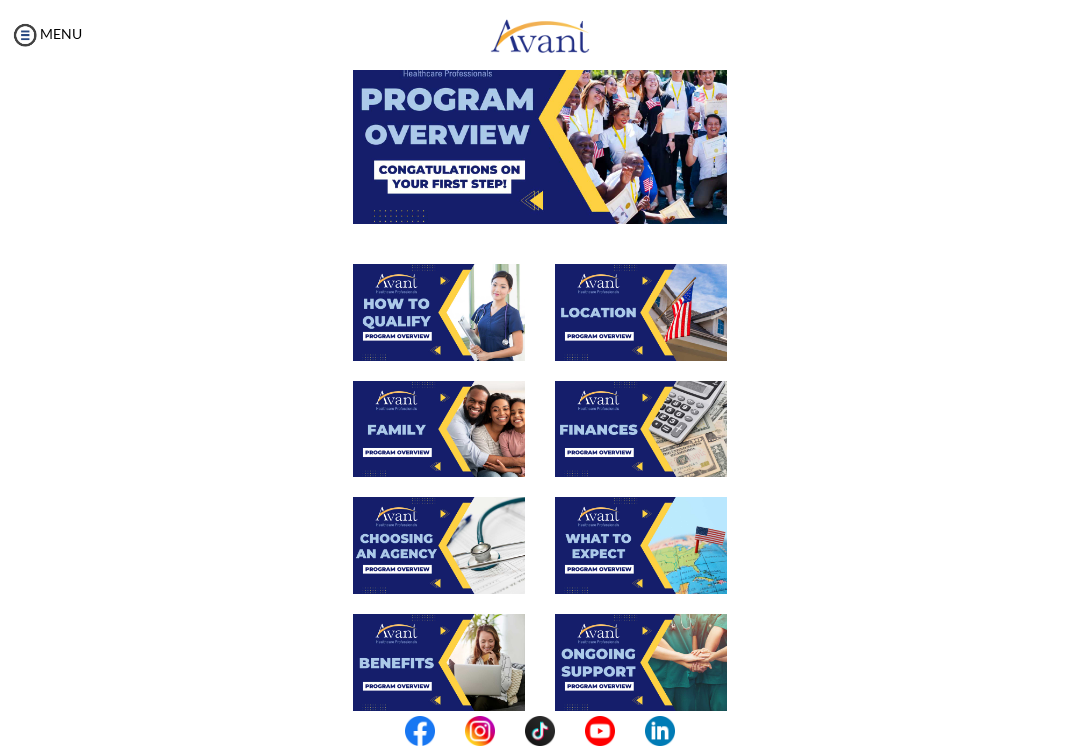 click at bounding box center (641, 312) 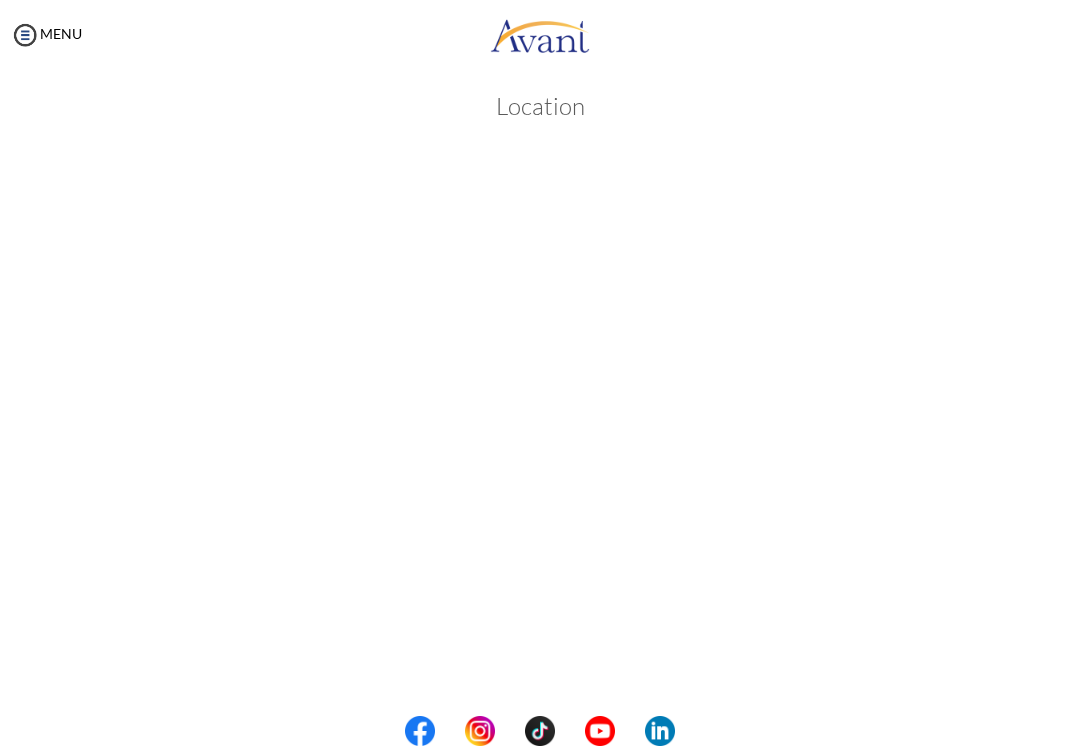 scroll, scrollTop: 40, scrollLeft: 0, axis: vertical 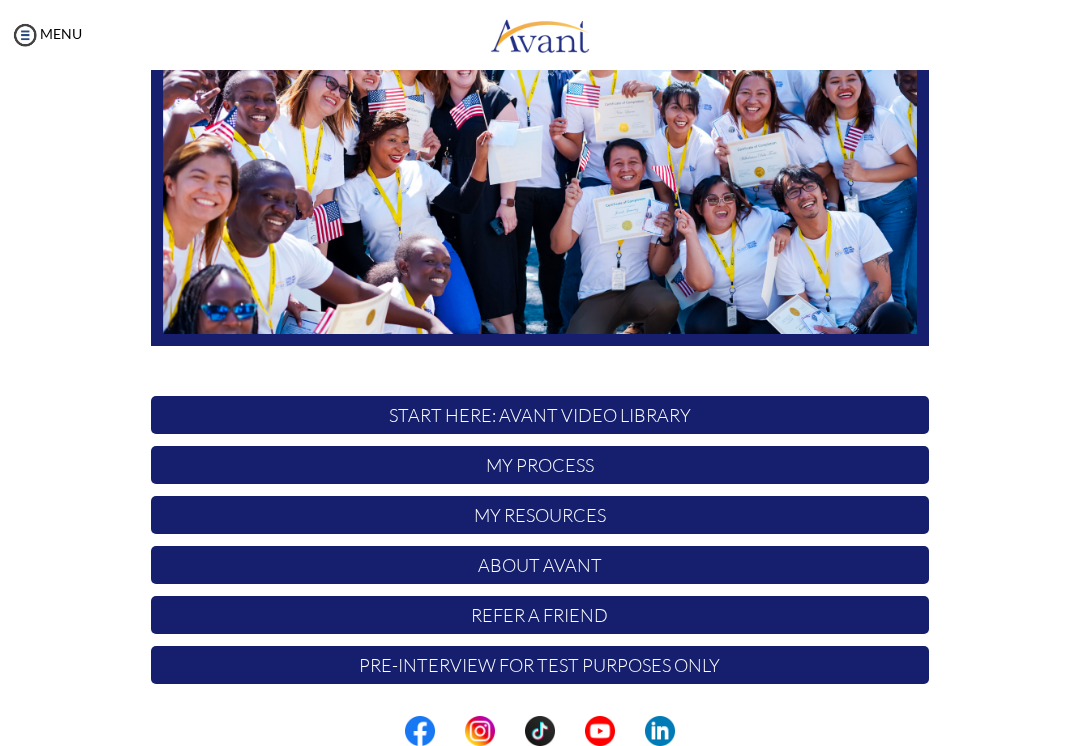 click on "START HERE: Avant Video Library" at bounding box center [540, 415] 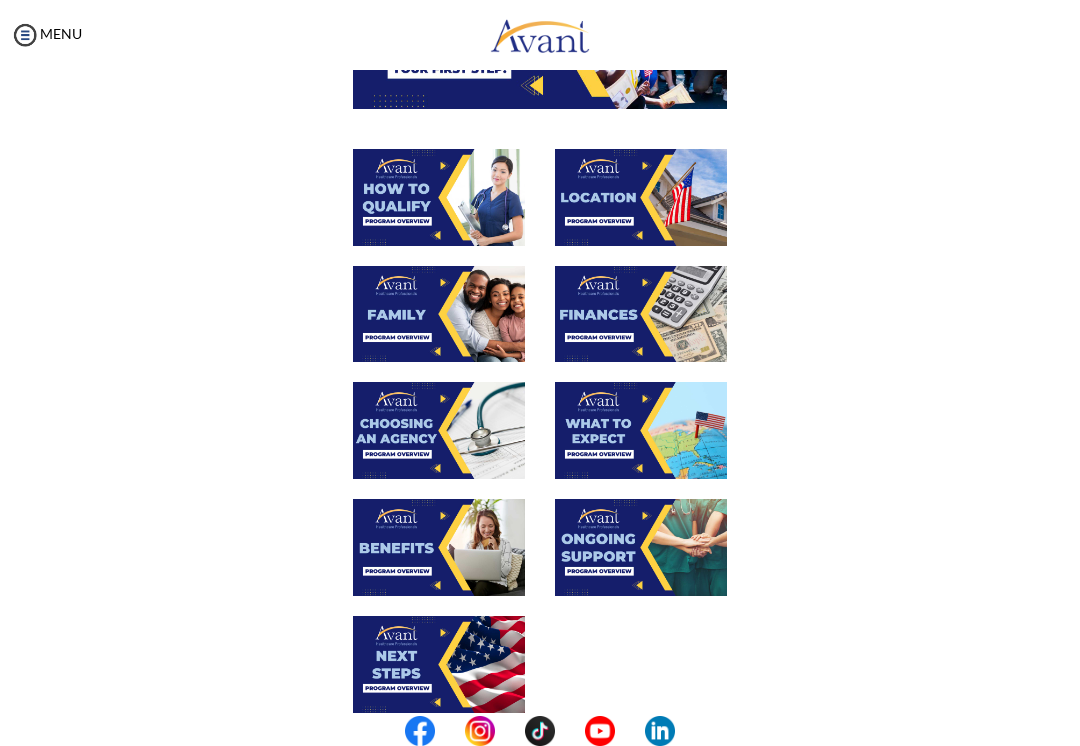 scroll, scrollTop: 275, scrollLeft: 0, axis: vertical 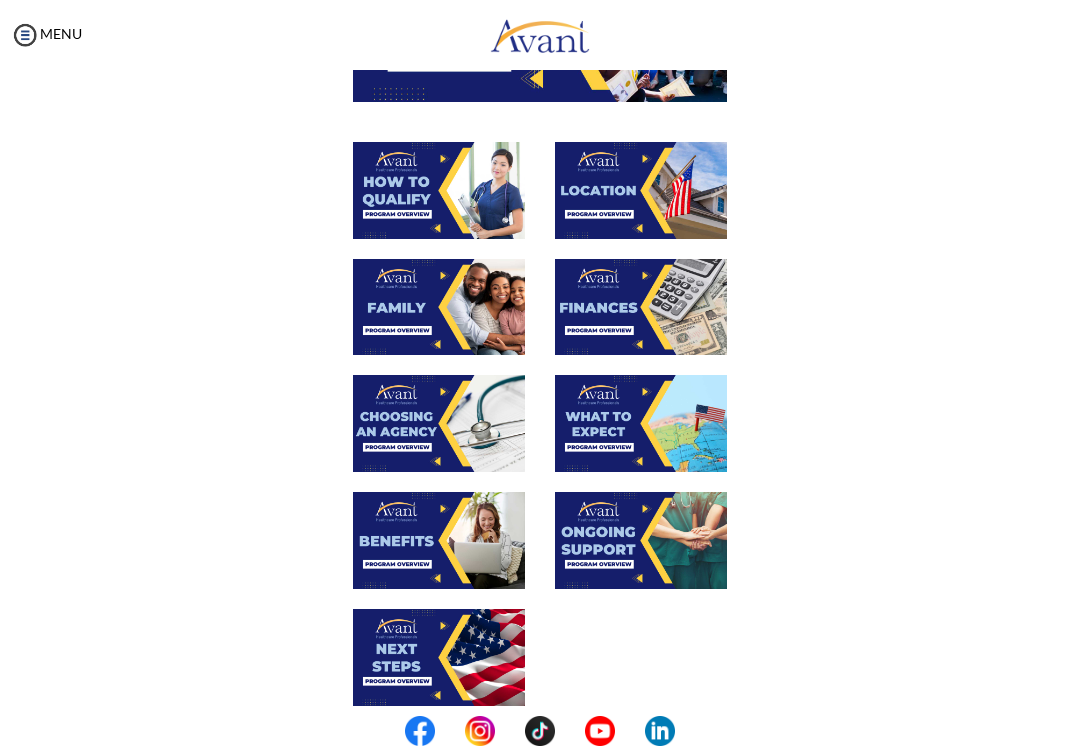 click at bounding box center (439, 307) 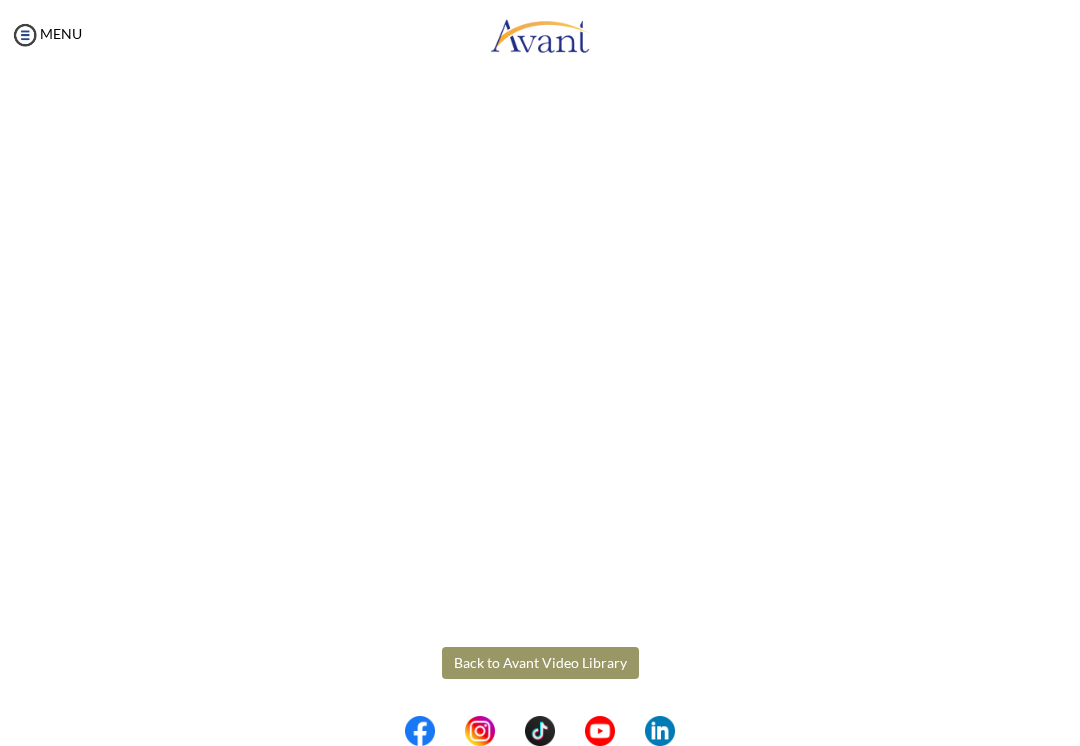 scroll, scrollTop: 301, scrollLeft: 0, axis: vertical 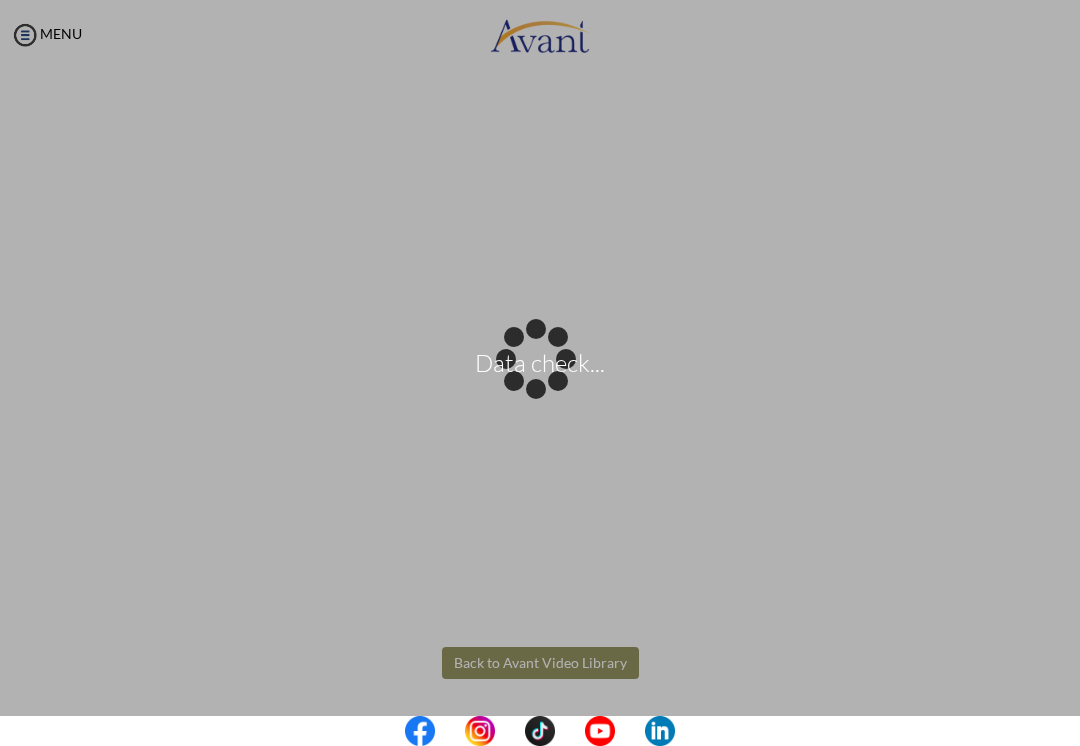 click on "Data check..." at bounding box center [540, 373] 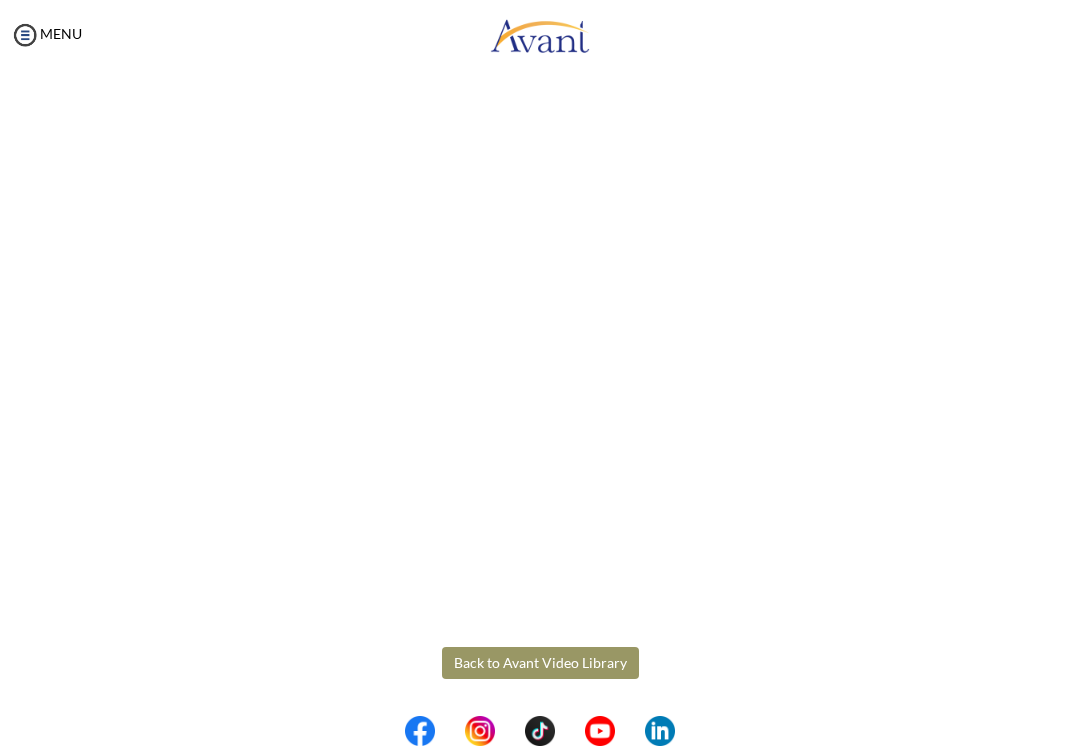 click on "Back to Avant Video Library" at bounding box center (540, 663) 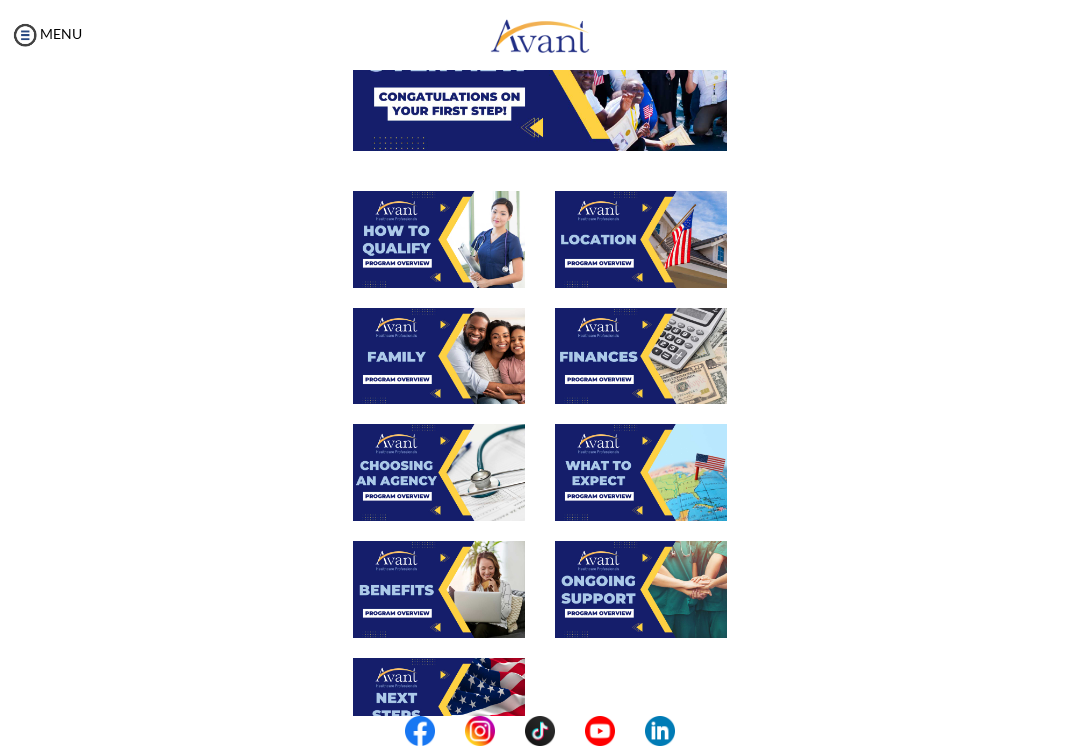 scroll, scrollTop: 245, scrollLeft: 0, axis: vertical 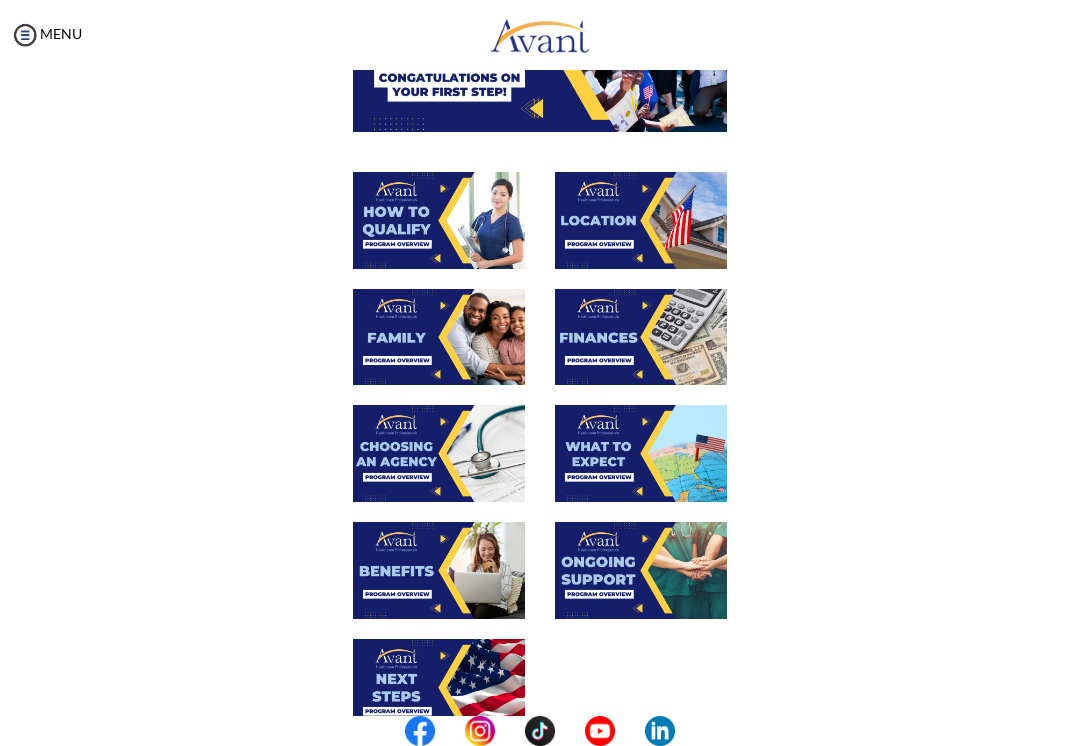 click at bounding box center (641, 337) 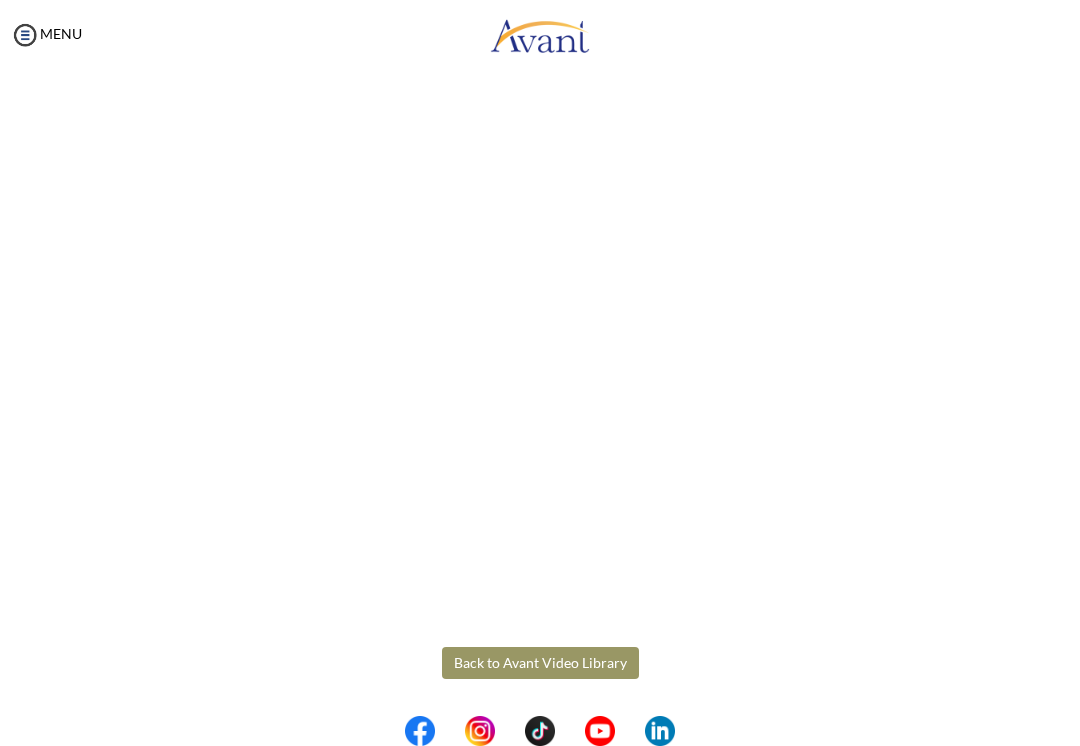 scroll, scrollTop: 125, scrollLeft: 0, axis: vertical 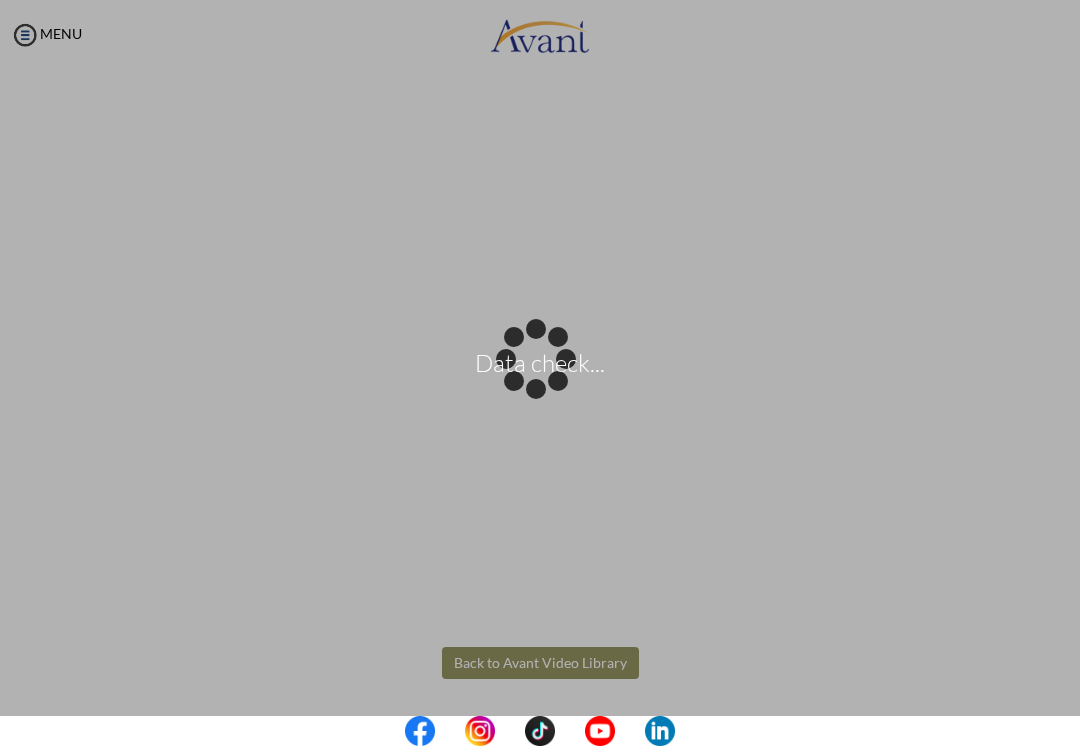 click on "Data check..." at bounding box center (540, 373) 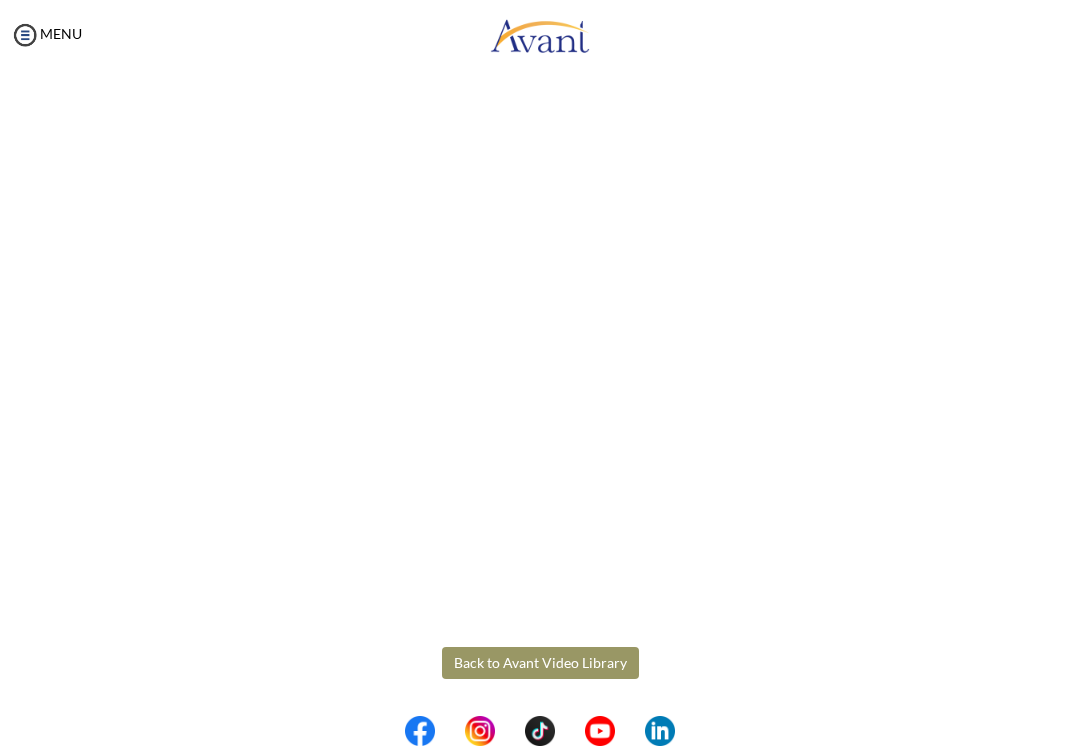 click on "Back to Avant Video Library" at bounding box center [540, 663] 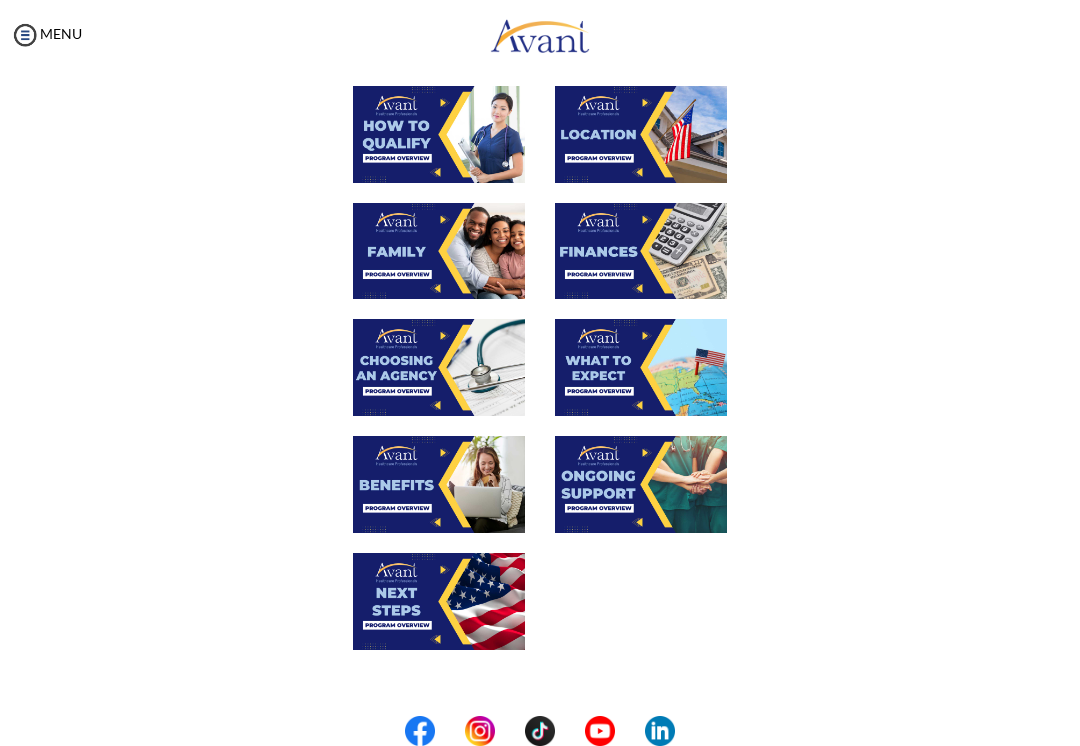 scroll, scrollTop: 336, scrollLeft: 0, axis: vertical 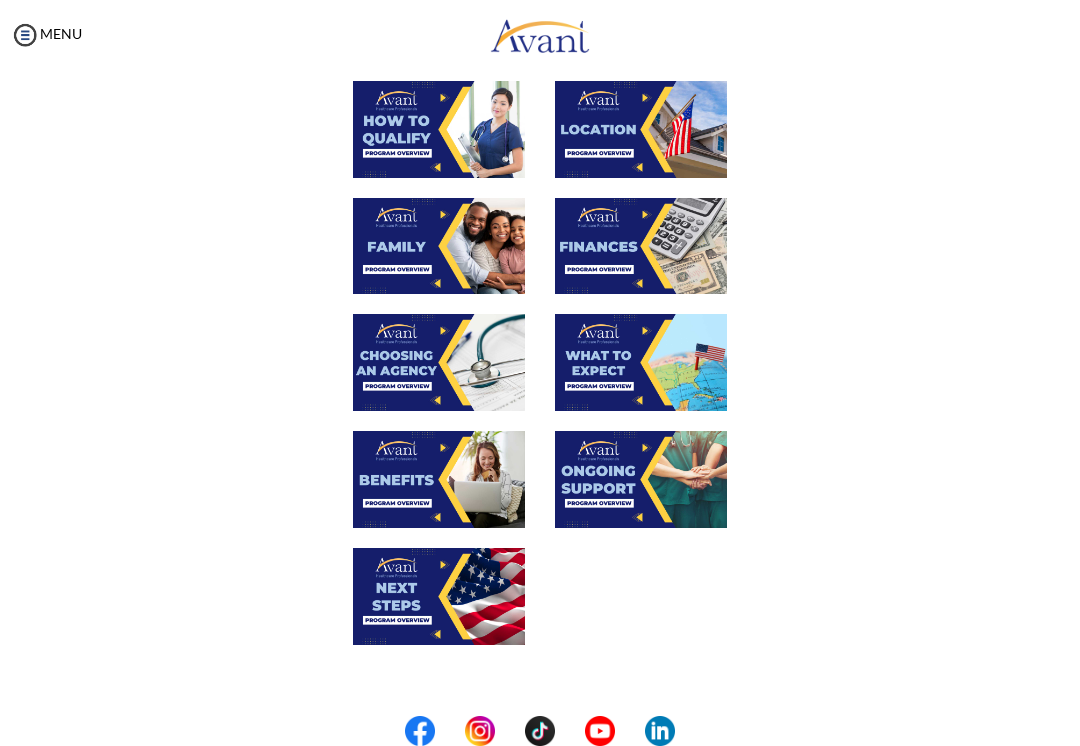 click at bounding box center [439, 362] 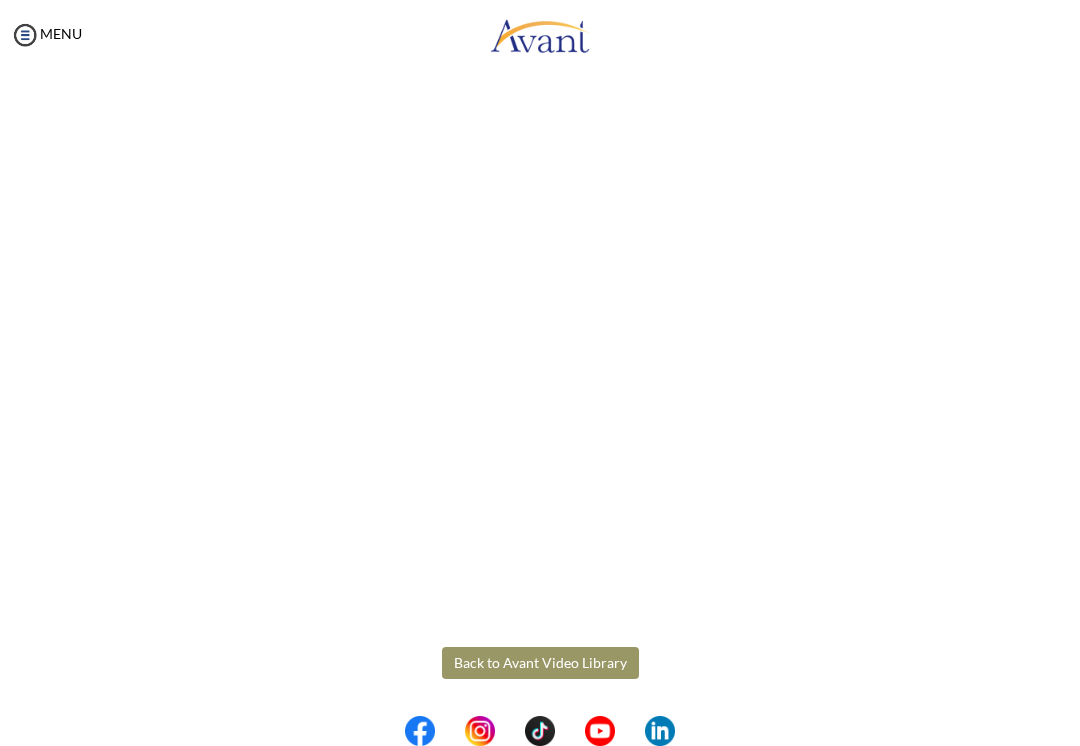 scroll, scrollTop: 301, scrollLeft: 0, axis: vertical 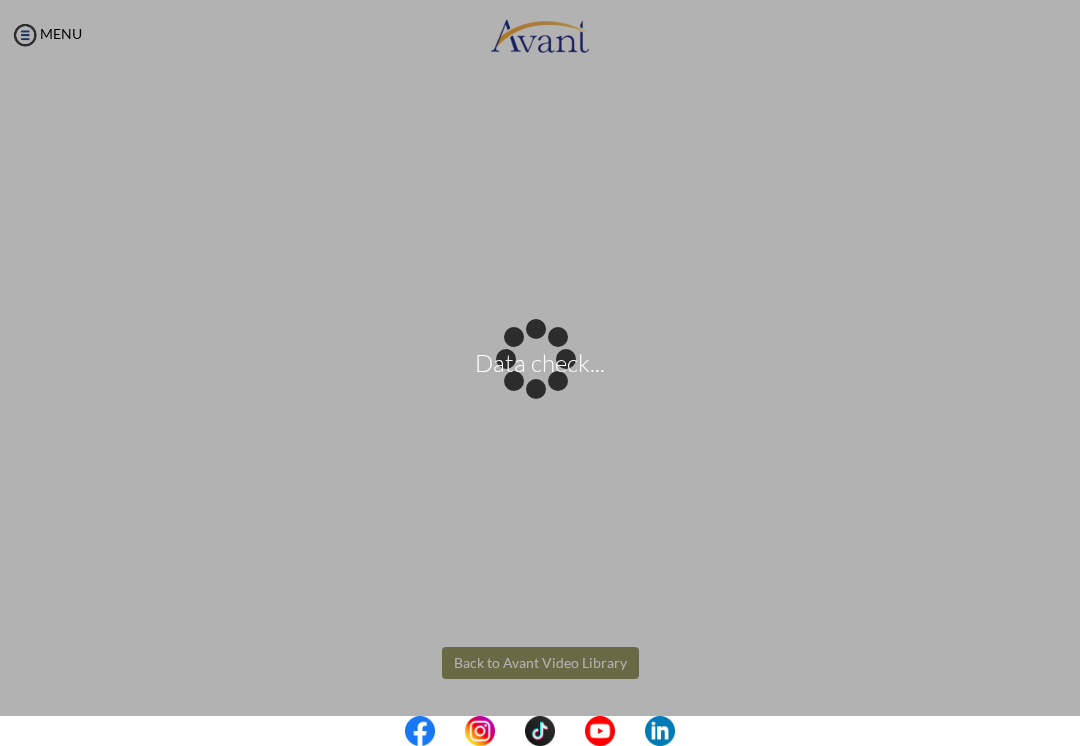 click on "Data check..." at bounding box center [540, 373] 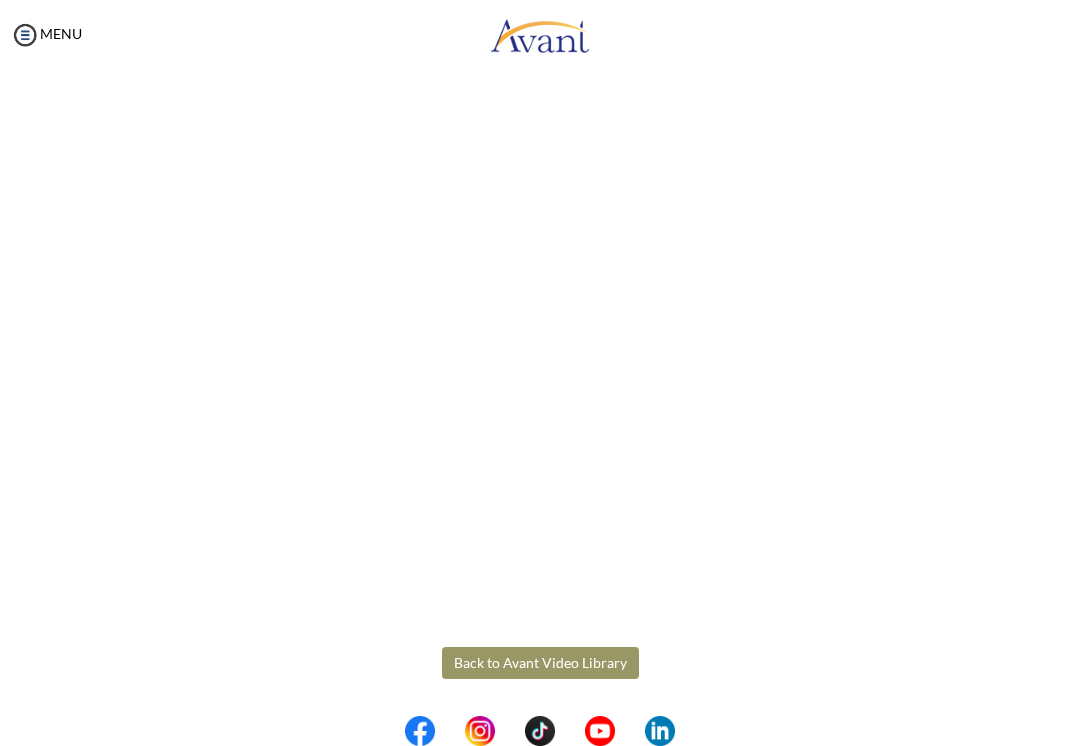 click on "Back to Avant Video Library" at bounding box center (540, 663) 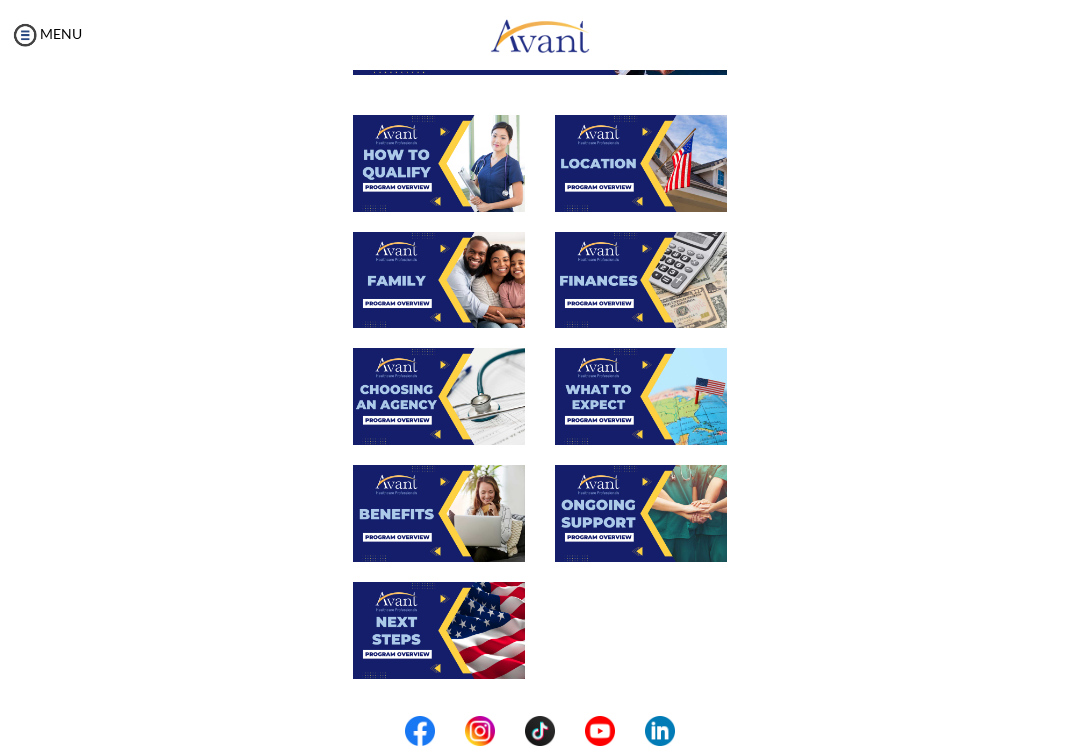 scroll, scrollTop: 304, scrollLeft: 0, axis: vertical 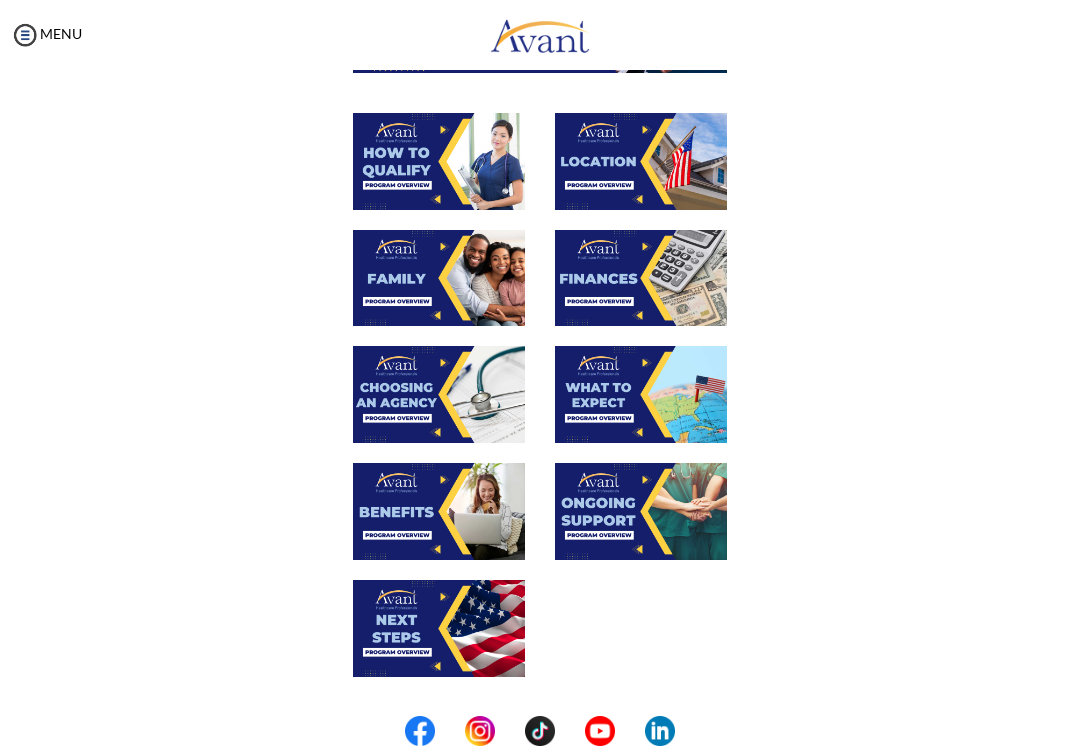 click at bounding box center [641, 394] 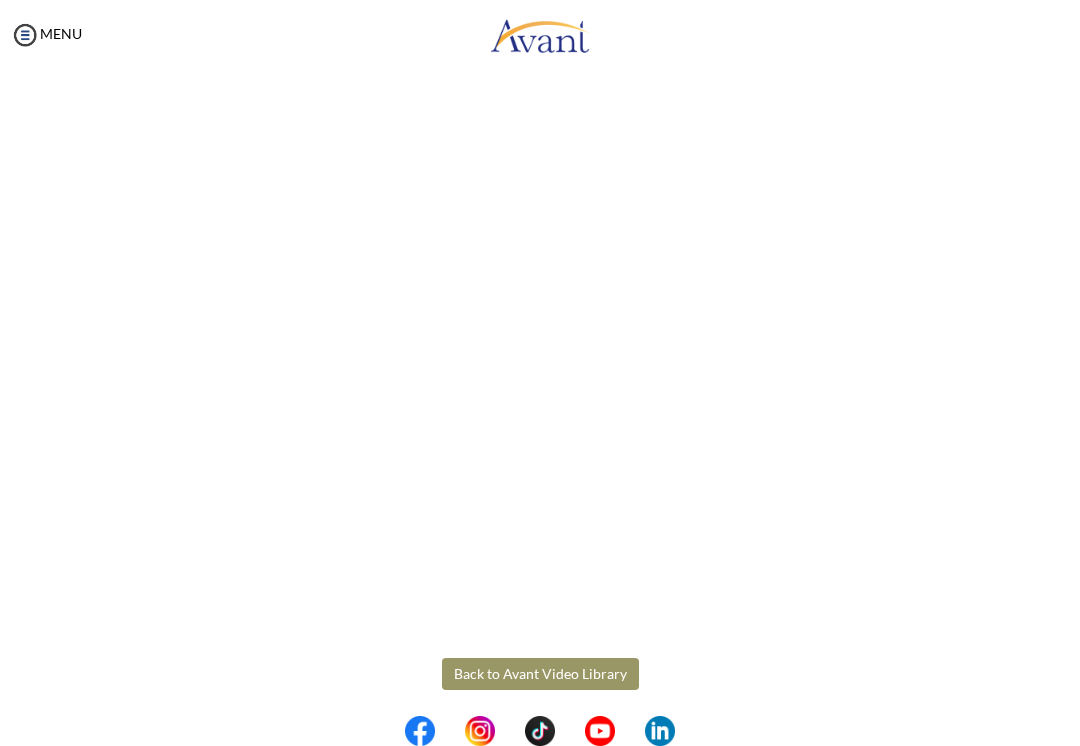 scroll, scrollTop: 301, scrollLeft: 0, axis: vertical 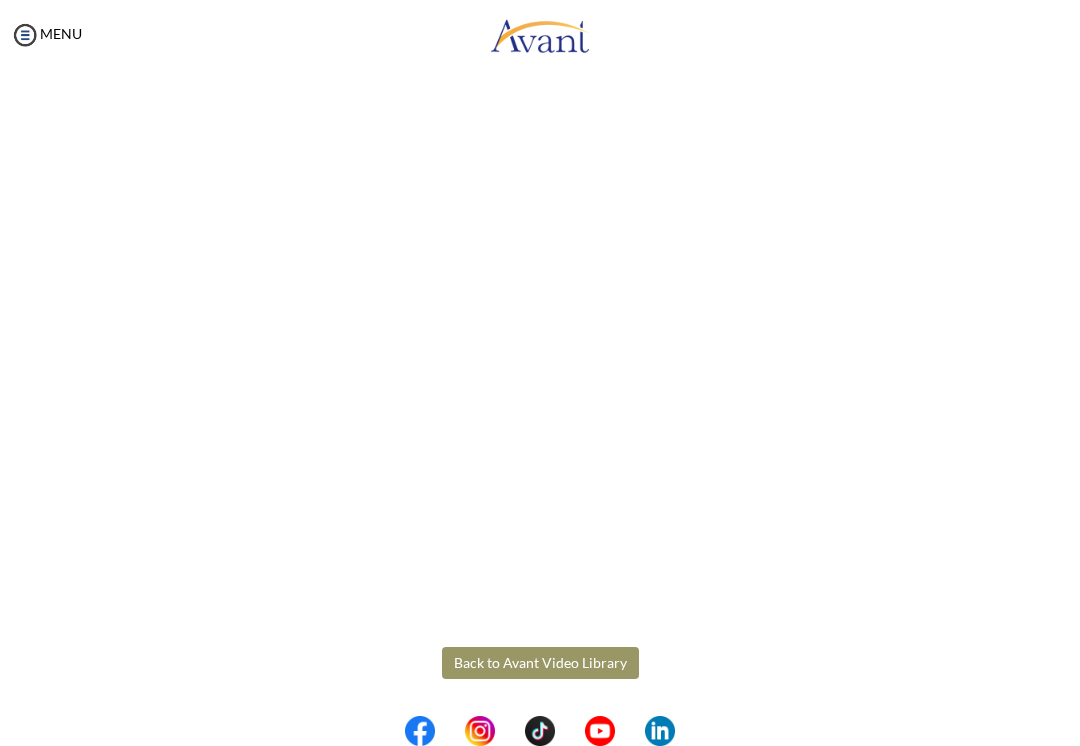 click on "Maintenance break. Please come back in 2 hours.
MENU
My Status
What is the next step?
We would like you to watch the introductory video Begin with Avant
We would like you to watch the program video Watch Program Video
We would like you to complete English exam Take Language Test
We would like you to complete clinical assessment Take Clinical Test
We would like you to complete qualification survey Take Qualification Survey
We would like you to watch expectations video Watch Expectations Video
You will be contacted by recruiter to schedule a call.
Your application is being reviewed. Please check your email regularly.
Process Overview
Check off each step as you go to track your progress!
1" at bounding box center [540, 373] 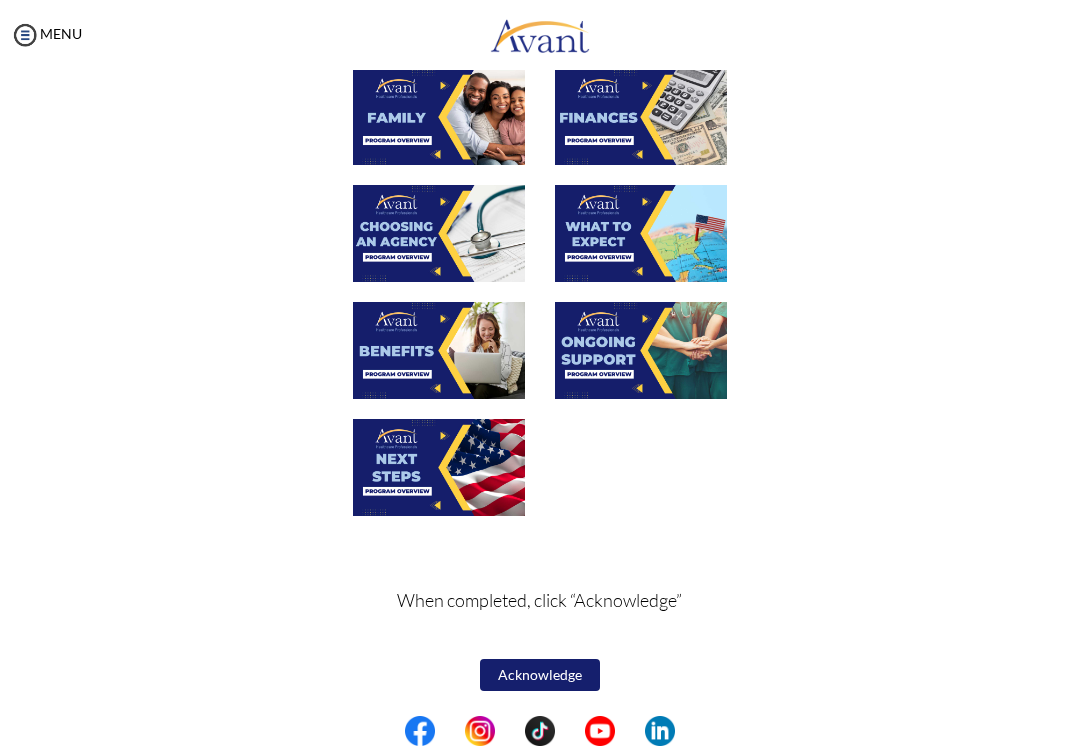 scroll, scrollTop: 464, scrollLeft: 0, axis: vertical 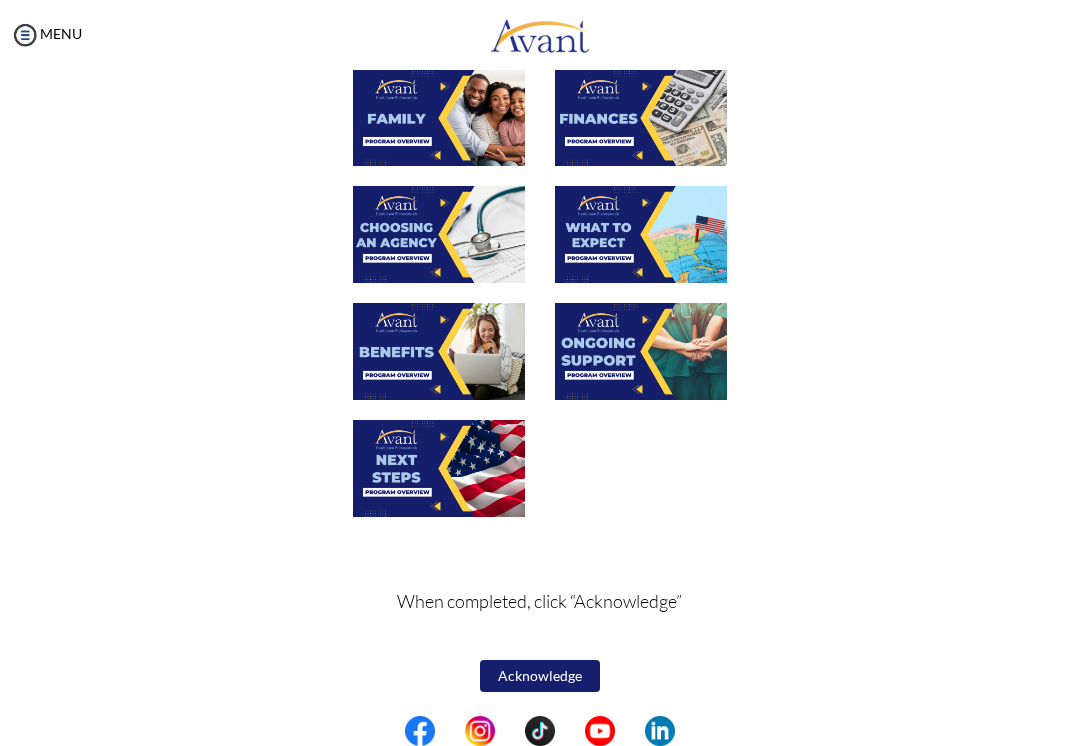 click at bounding box center (439, 351) 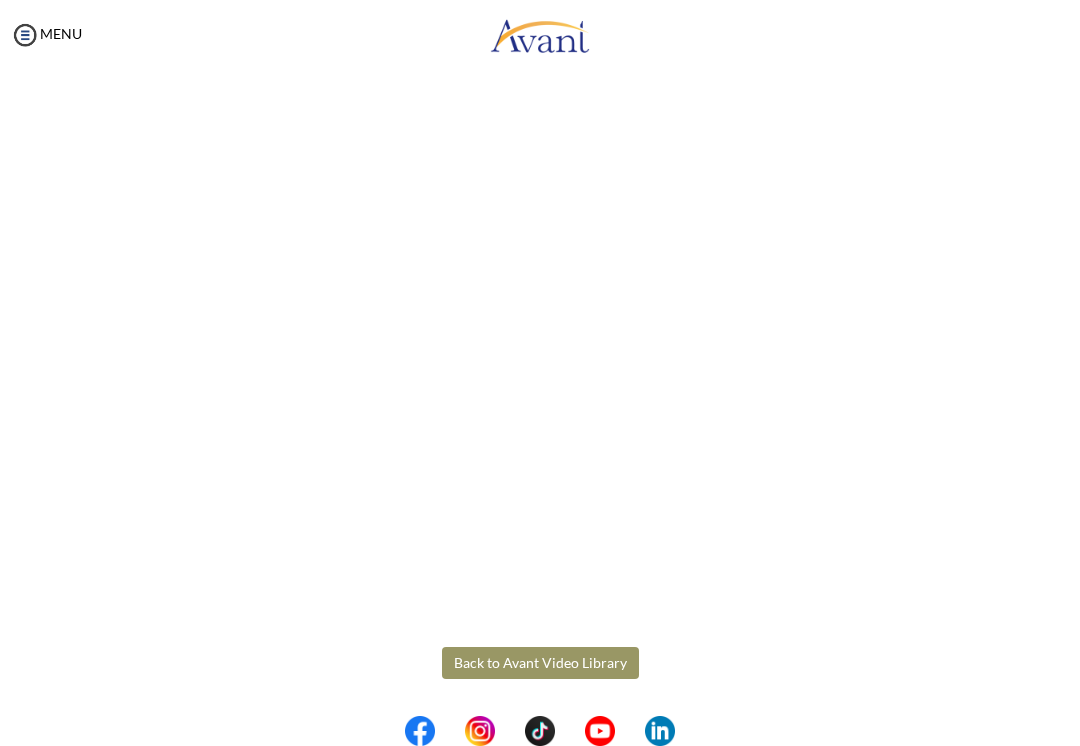 scroll, scrollTop: 301, scrollLeft: 0, axis: vertical 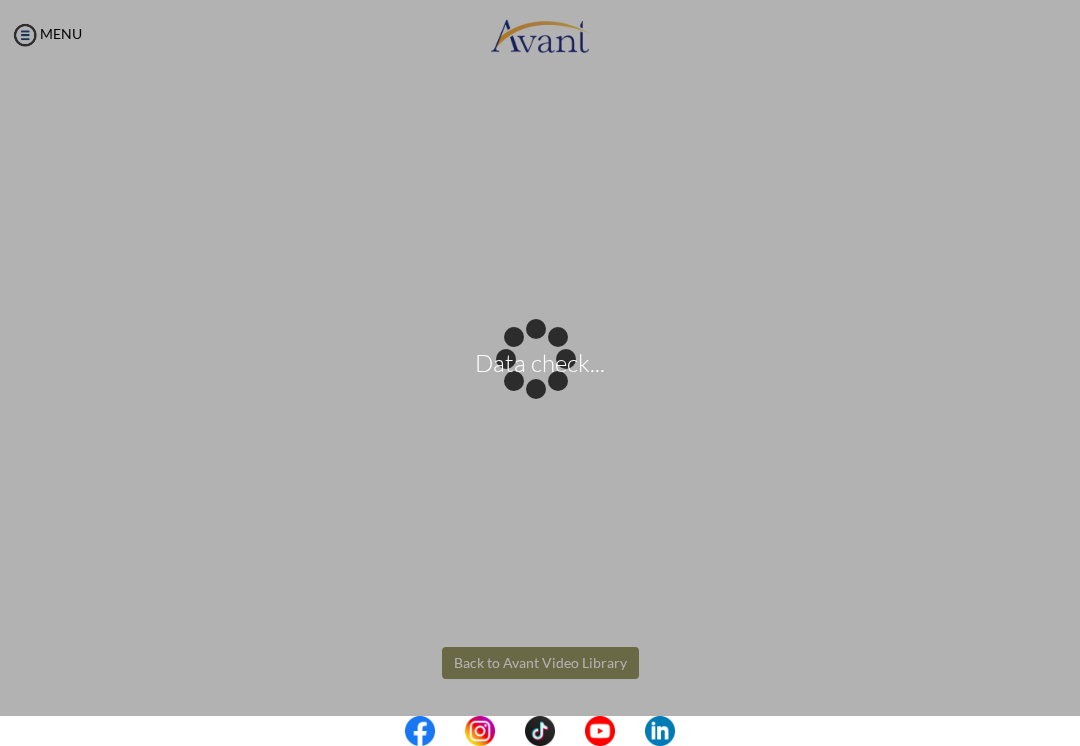 click on "Data check..." at bounding box center [540, 373] 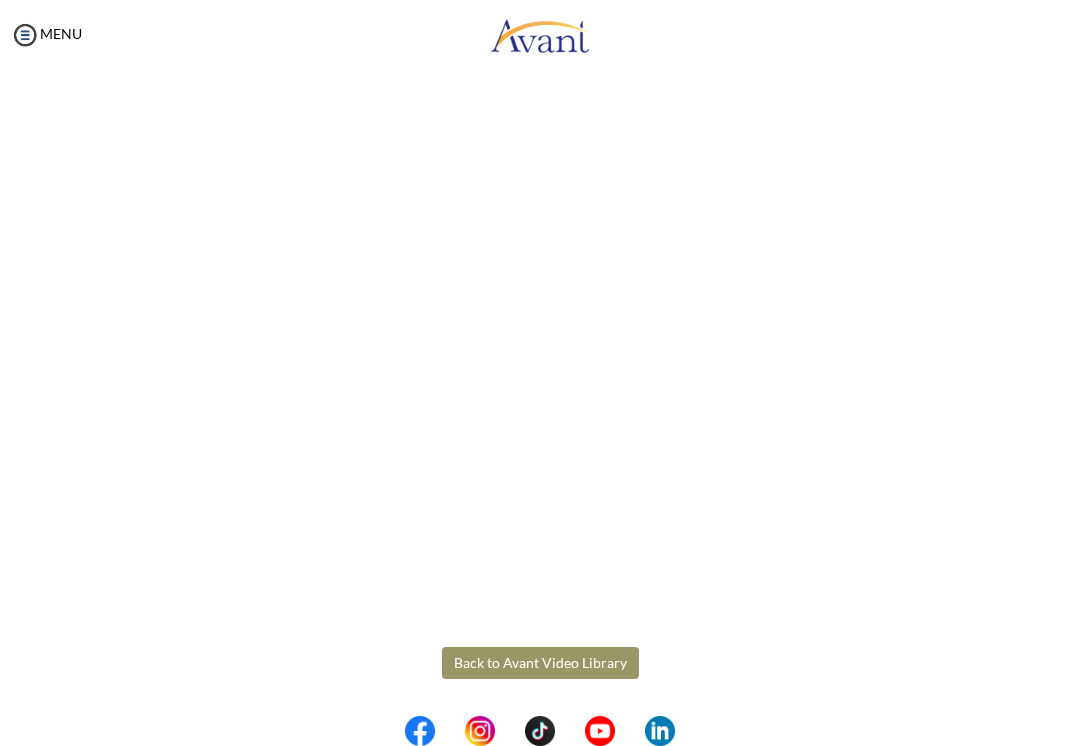 click on "Back to Avant Video Library" at bounding box center [540, 663] 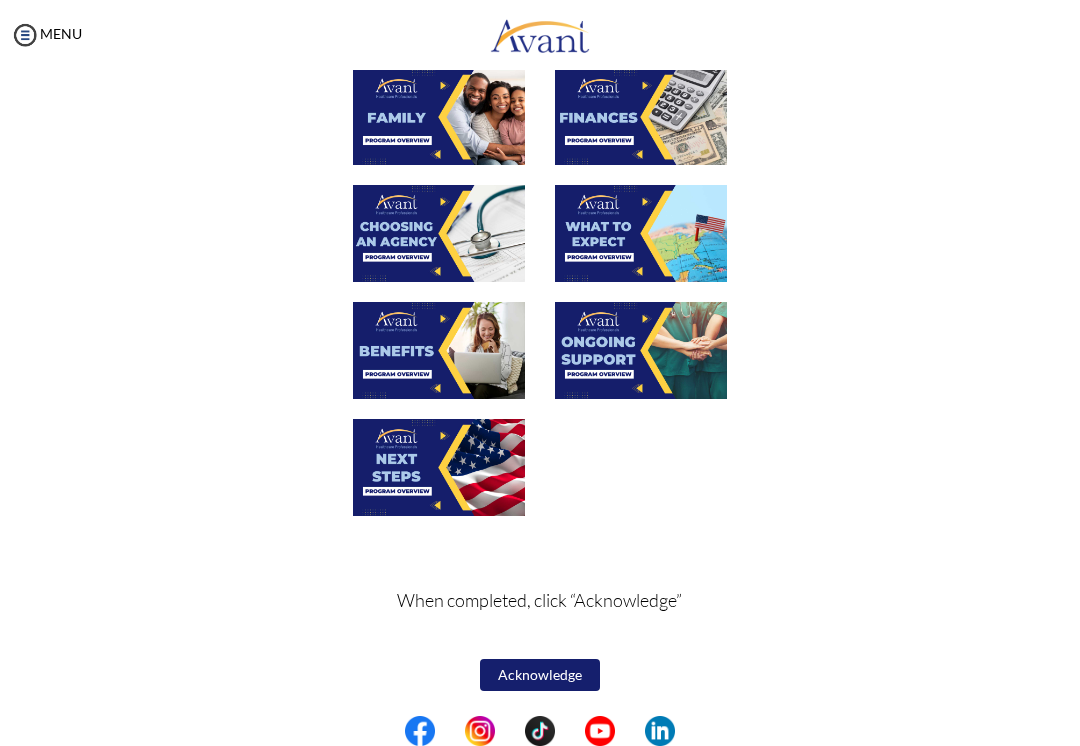 scroll, scrollTop: 464, scrollLeft: 0, axis: vertical 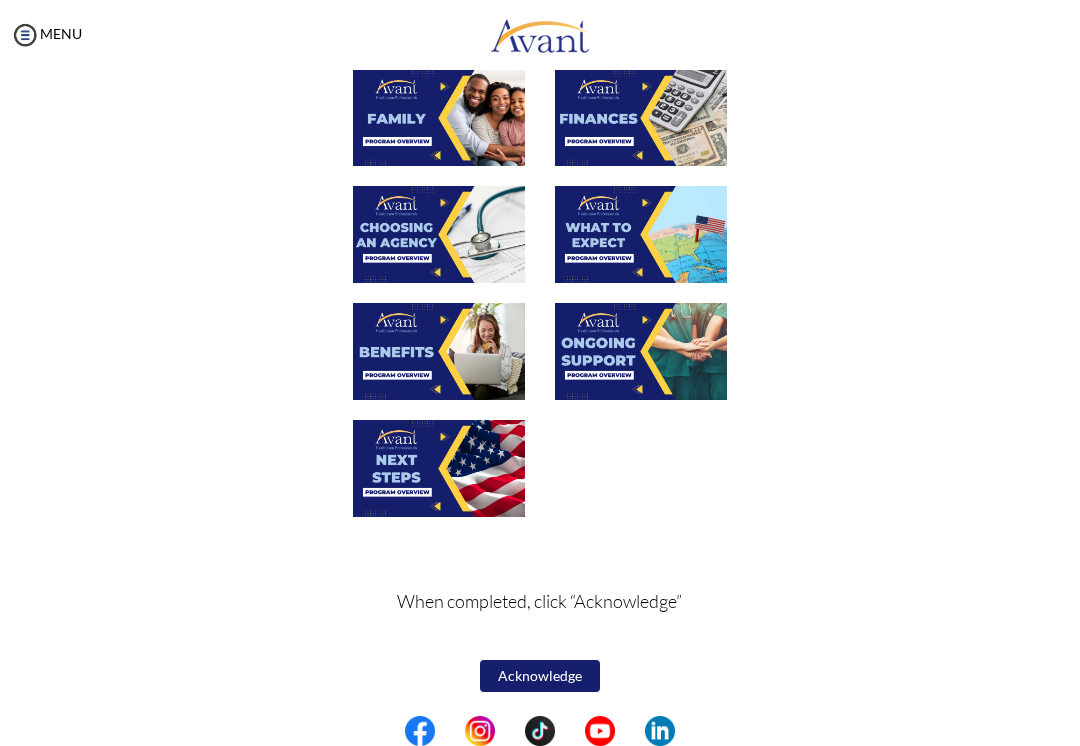 click at bounding box center (641, 351) 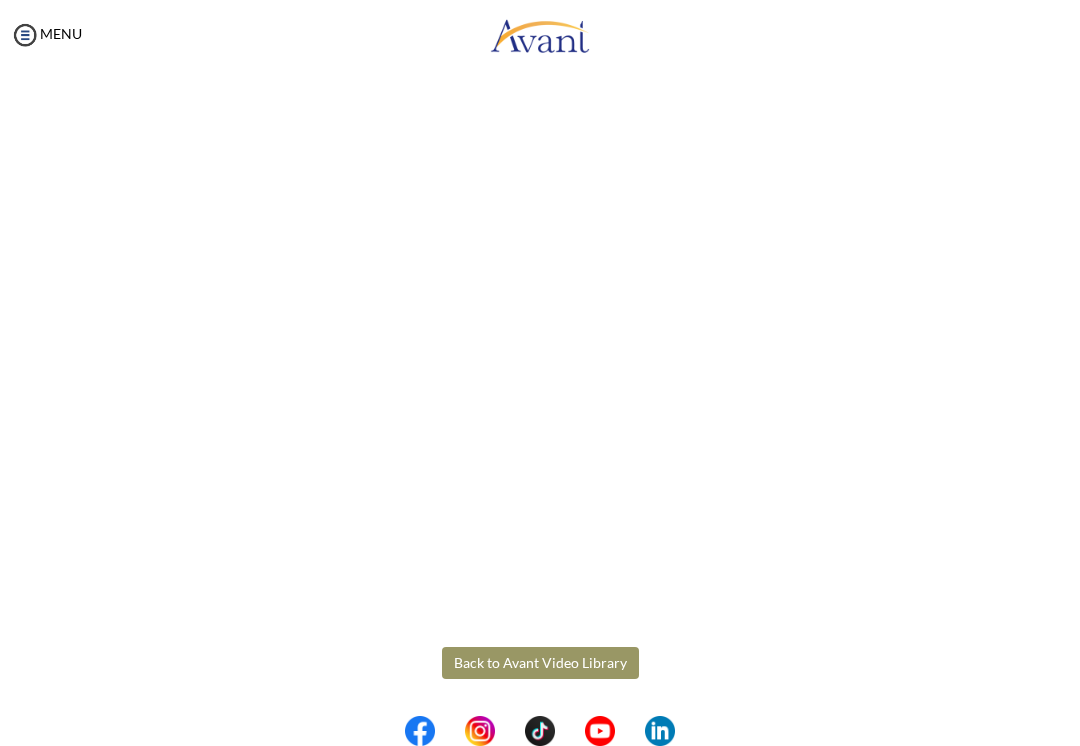 scroll, scrollTop: 301, scrollLeft: 0, axis: vertical 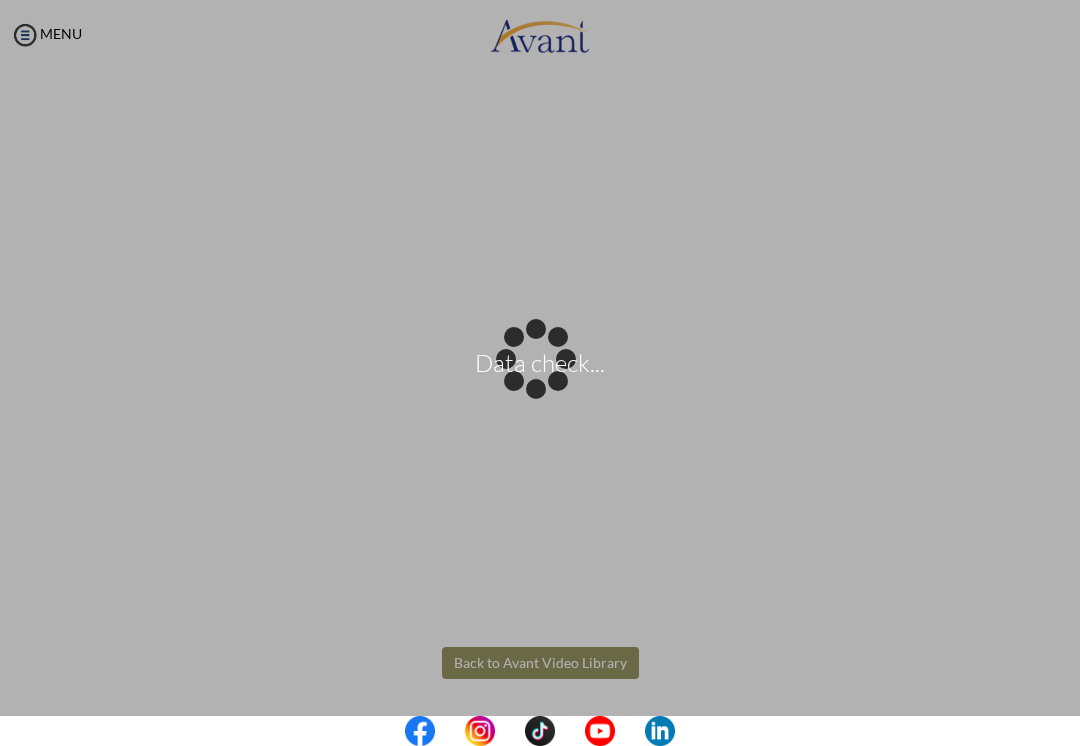 click on "Data check..." at bounding box center (540, 373) 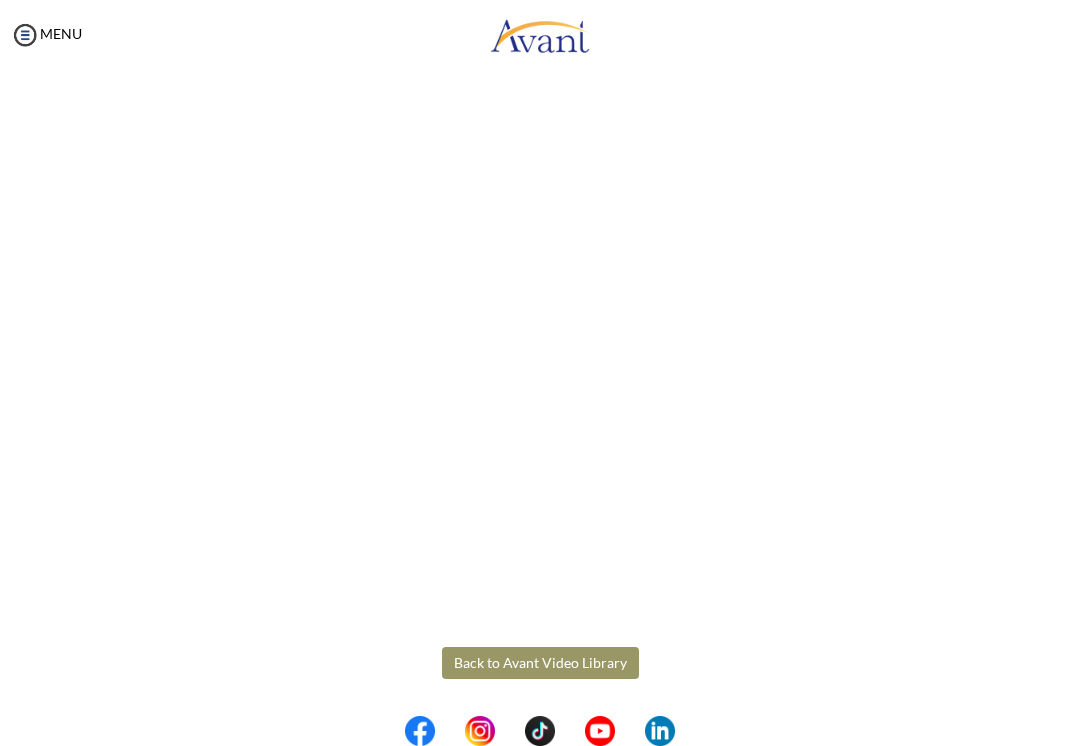 click on "Back to Avant Video Library" at bounding box center [540, 663] 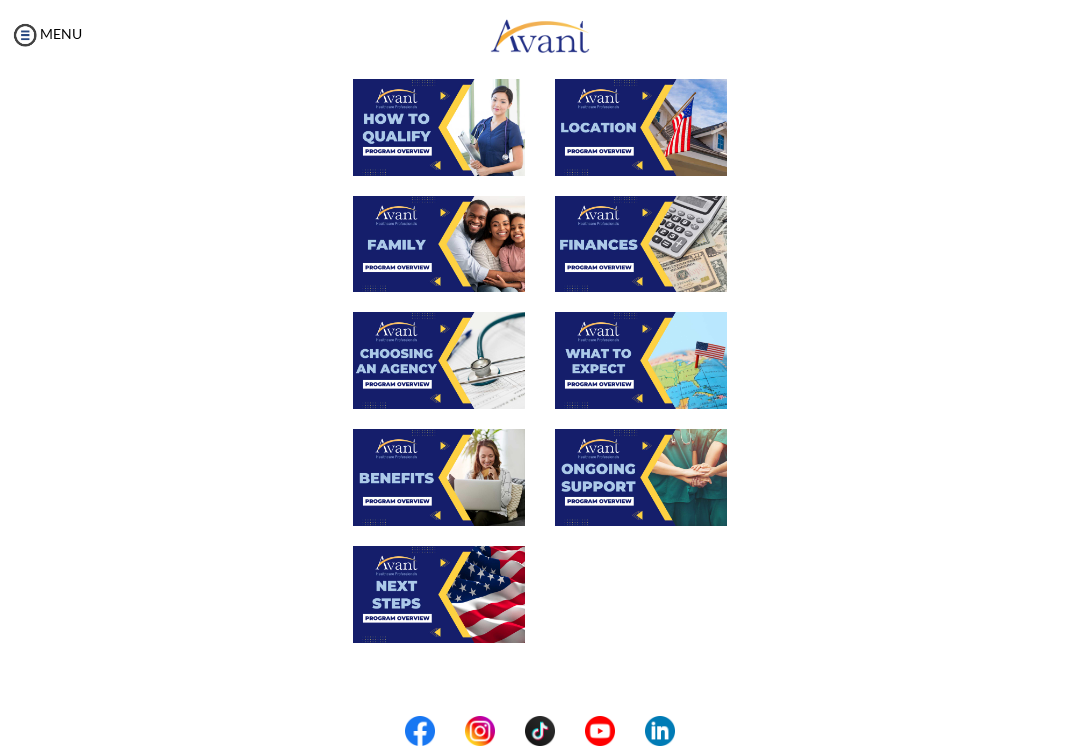 scroll, scrollTop: 346, scrollLeft: 0, axis: vertical 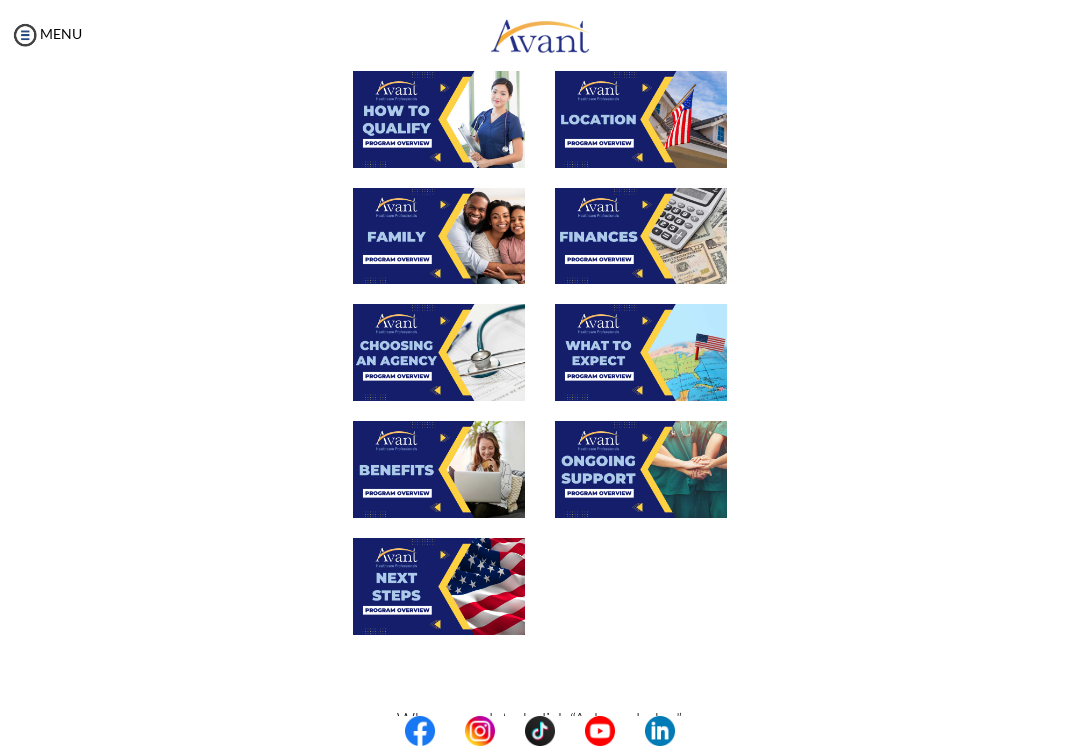 click at bounding box center (439, 586) 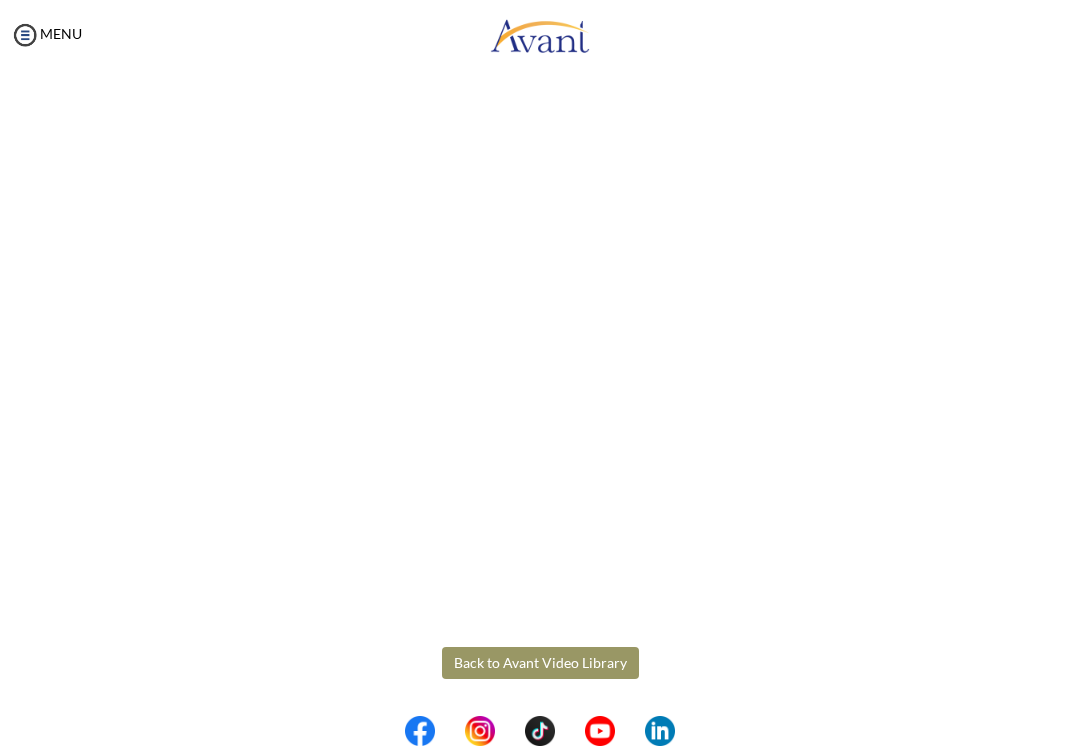 scroll, scrollTop: 301, scrollLeft: 0, axis: vertical 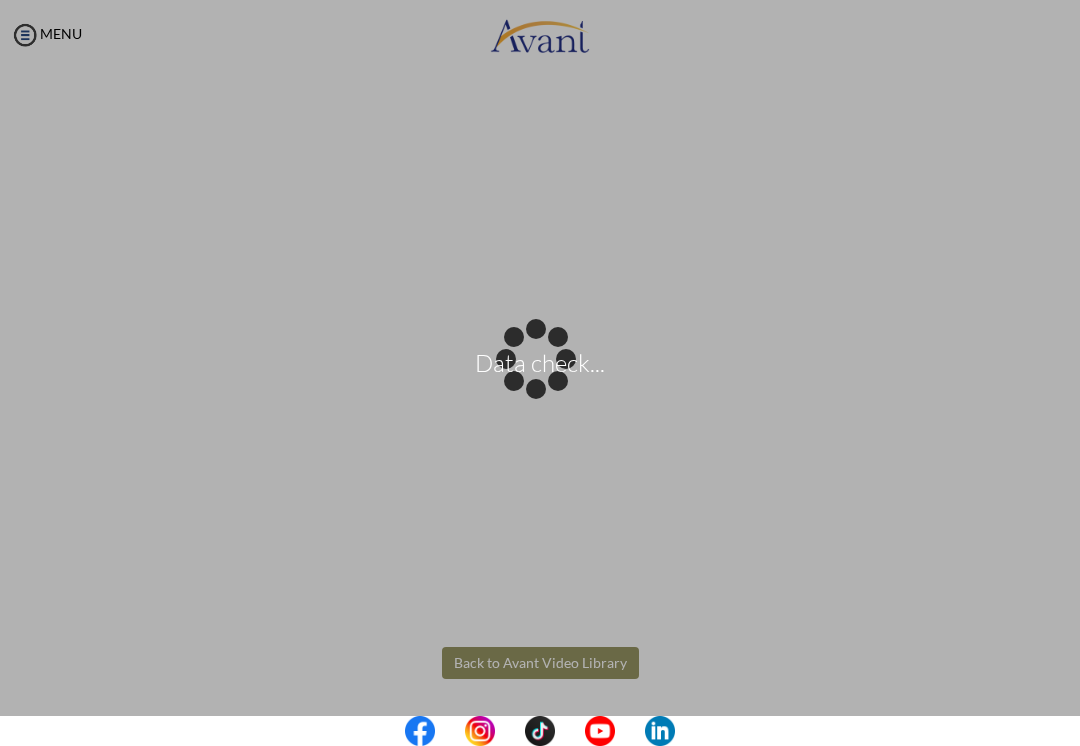 click on "Data check..." at bounding box center (540, 373) 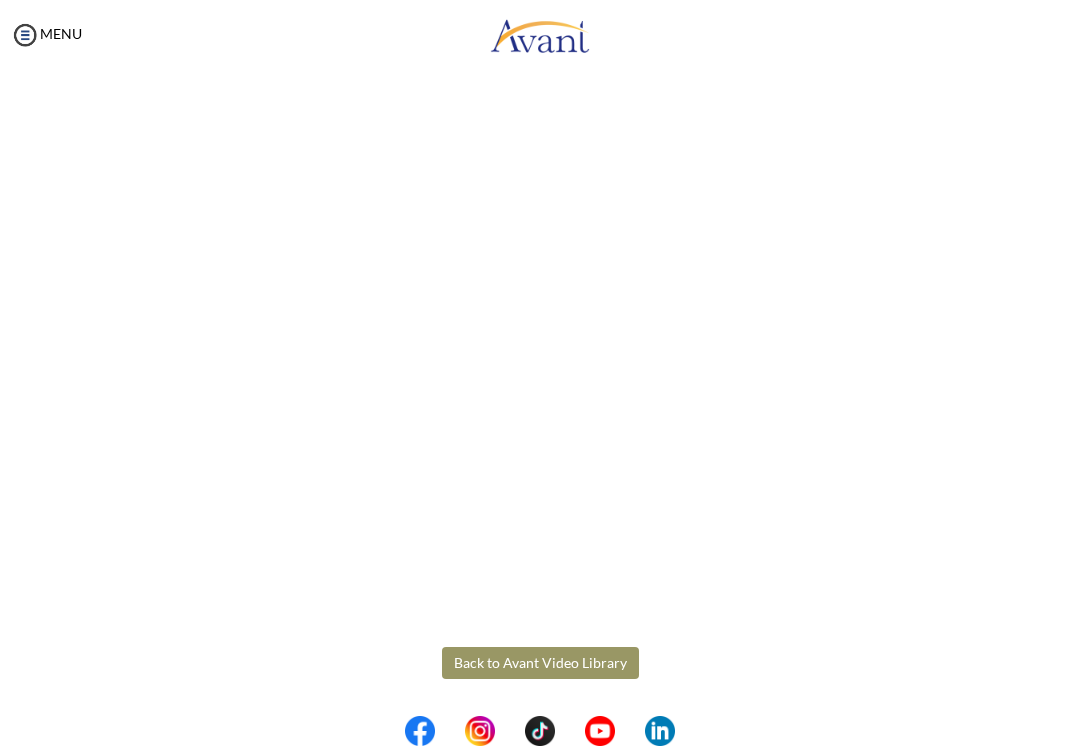 click on "Back to Avant Video Library" at bounding box center (540, 663) 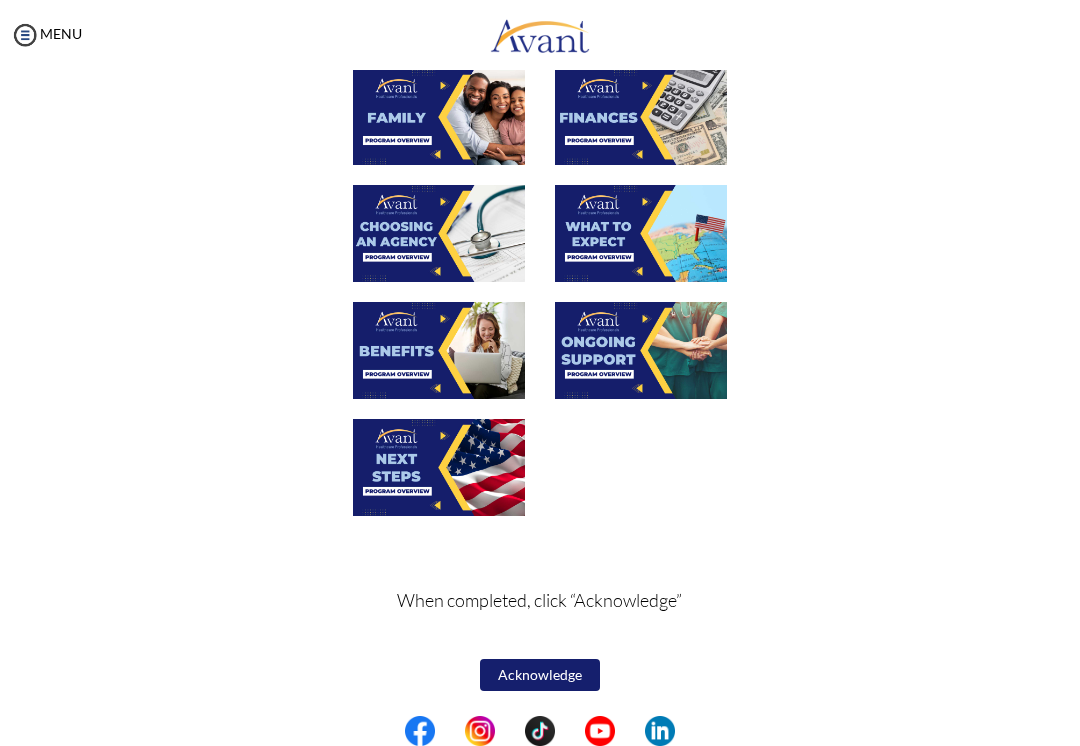 scroll, scrollTop: 464, scrollLeft: 0, axis: vertical 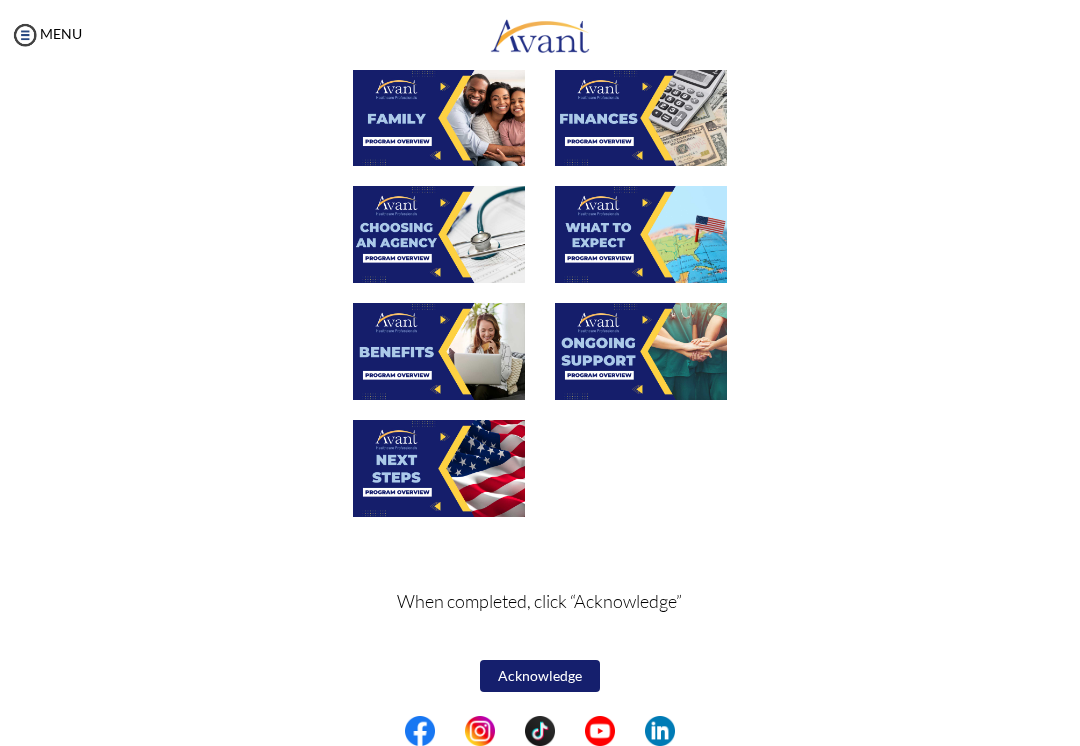 click on "Acknowledge" at bounding box center (540, 676) 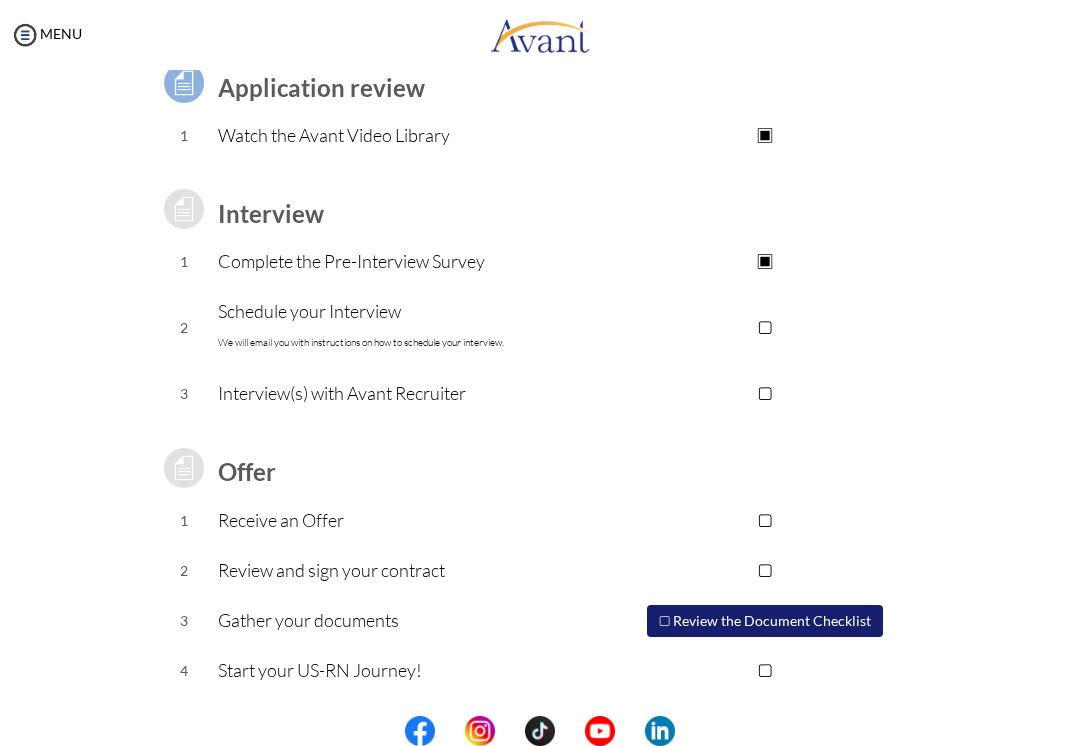 scroll, scrollTop: 163, scrollLeft: 0, axis: vertical 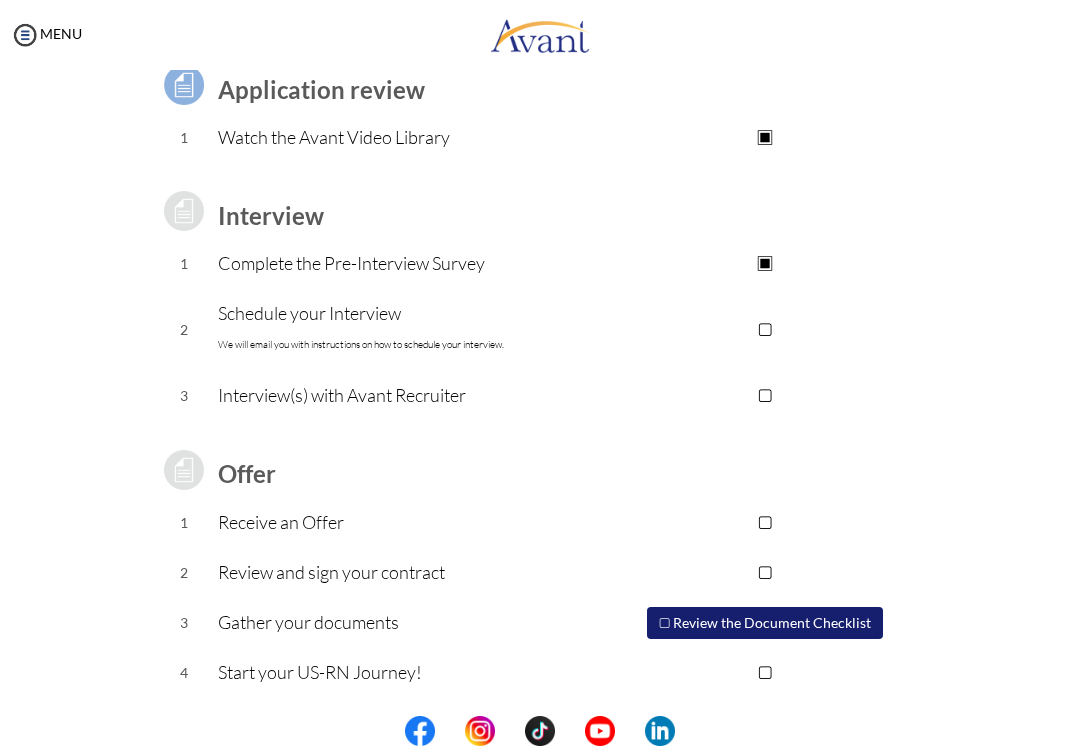 click on "Receive an Offer" at bounding box center [409, 522] 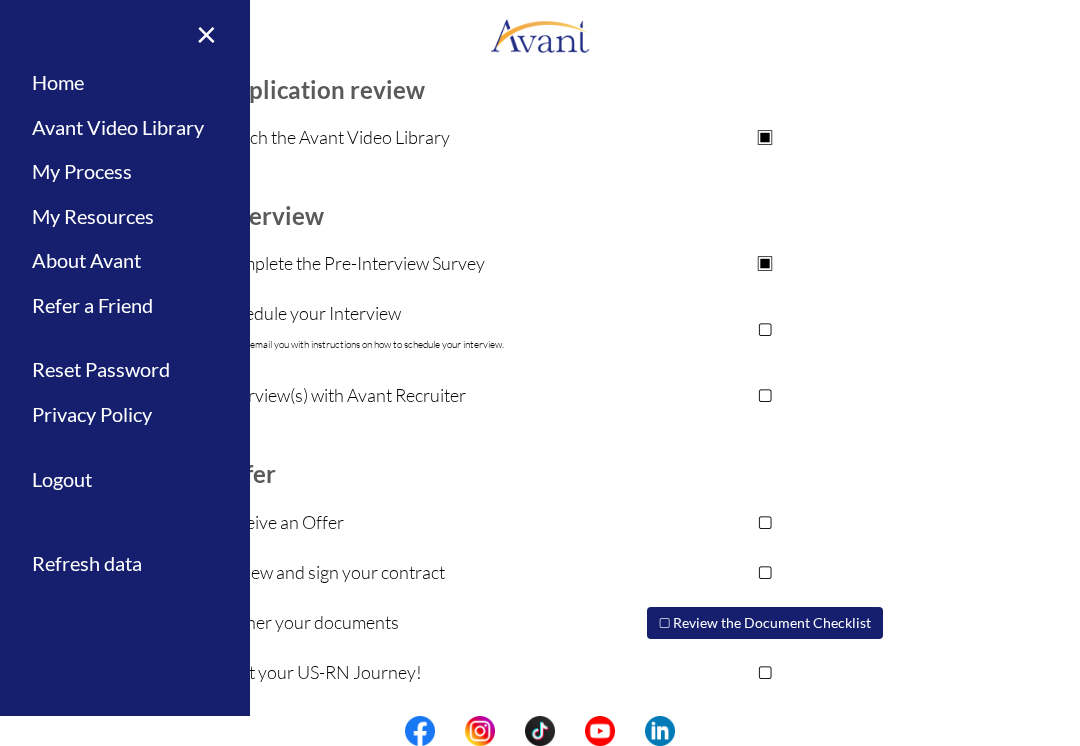 click on "My Resources" at bounding box center [125, 216] 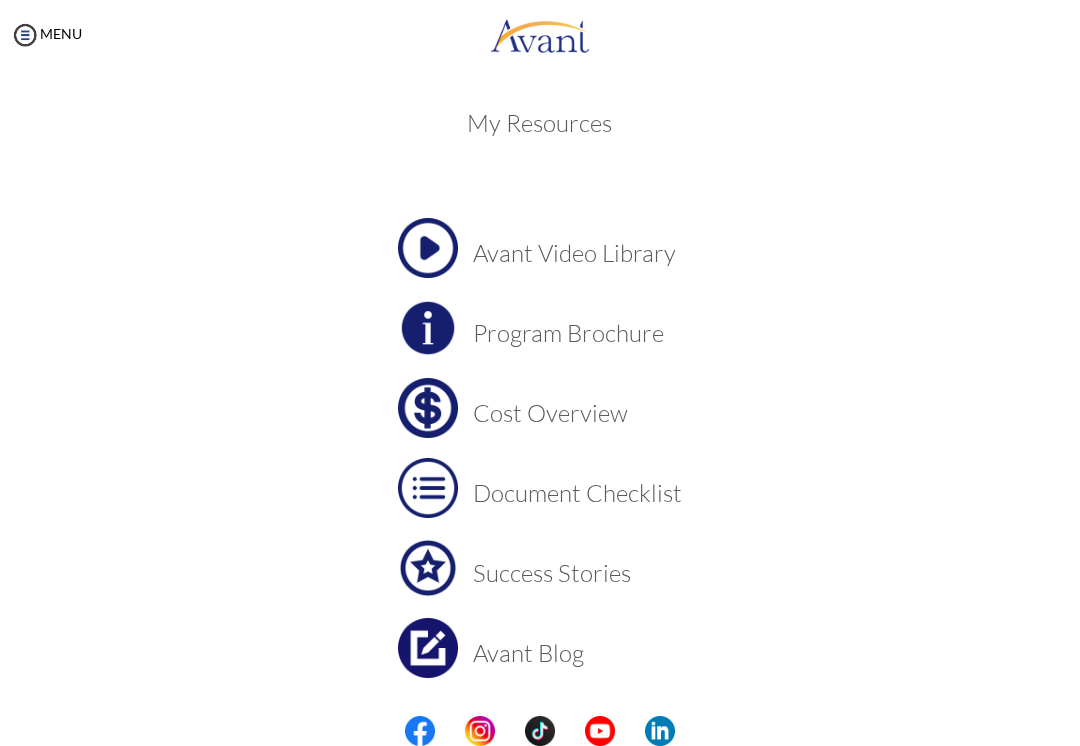 click on "Program Brochure" at bounding box center [577, 333] 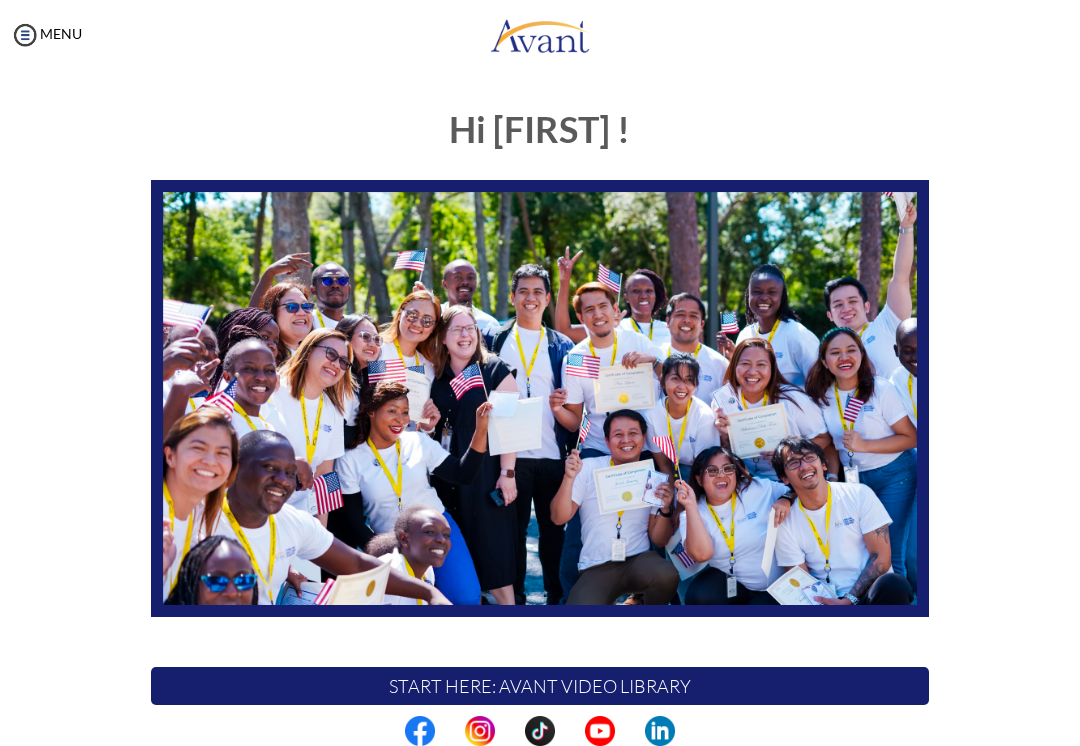 scroll, scrollTop: 0, scrollLeft: 0, axis: both 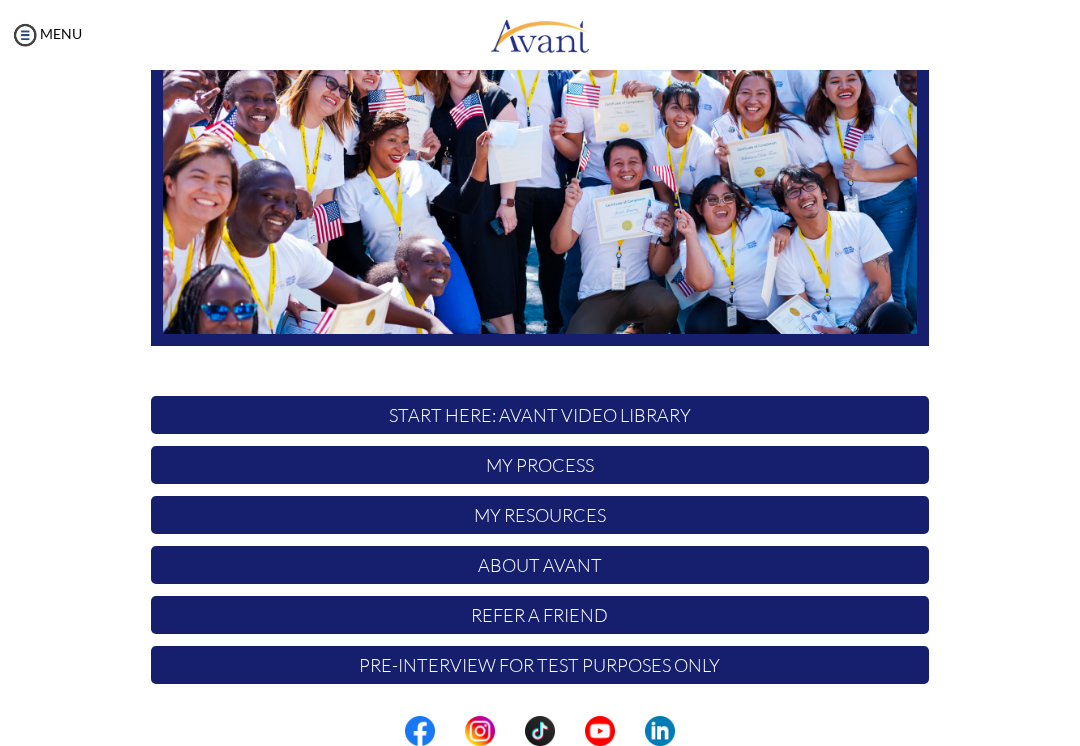 click on "My Process" at bounding box center [540, 465] 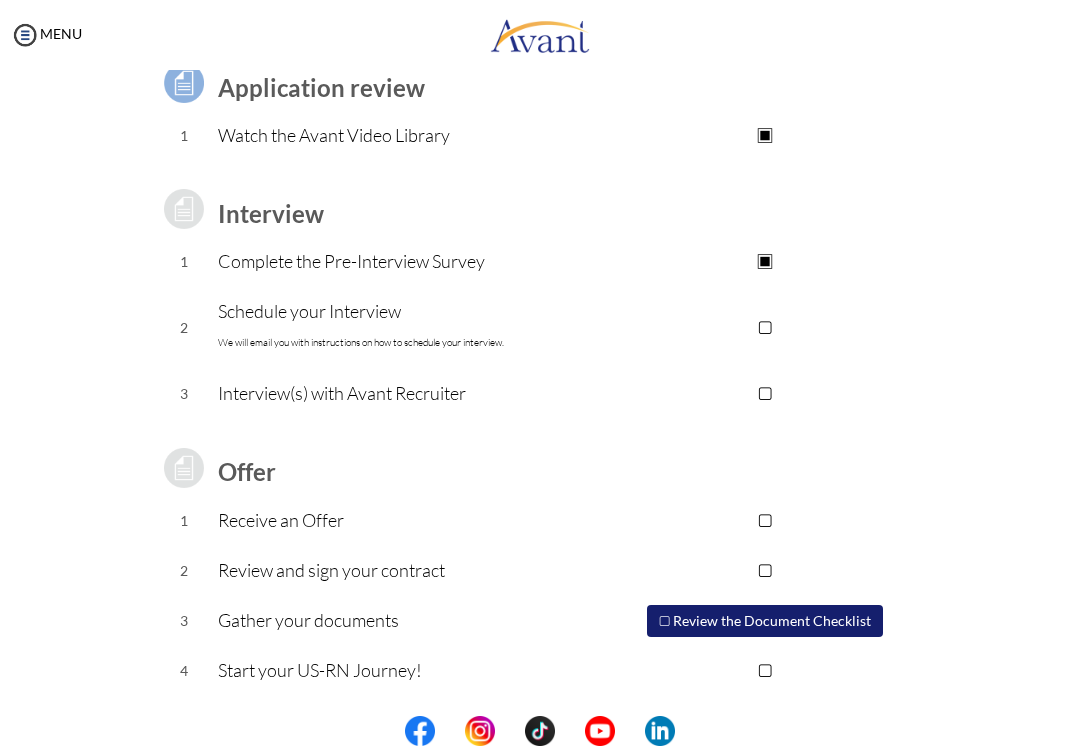 scroll, scrollTop: 163, scrollLeft: 0, axis: vertical 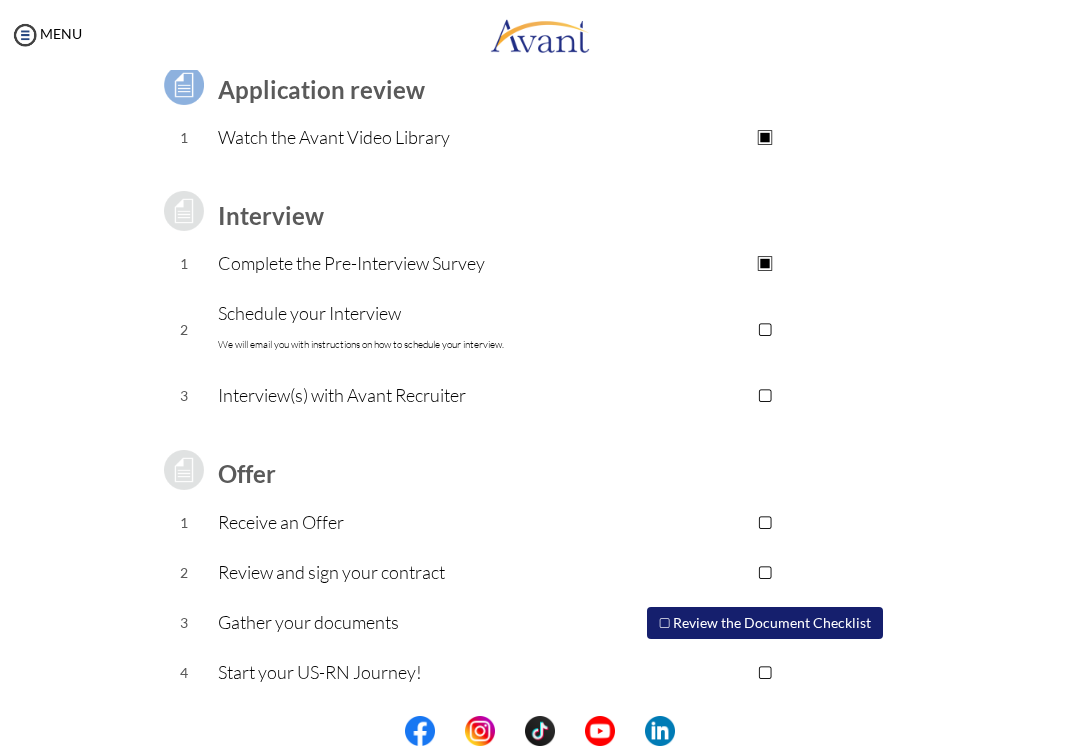 click at bounding box center [25, 35] 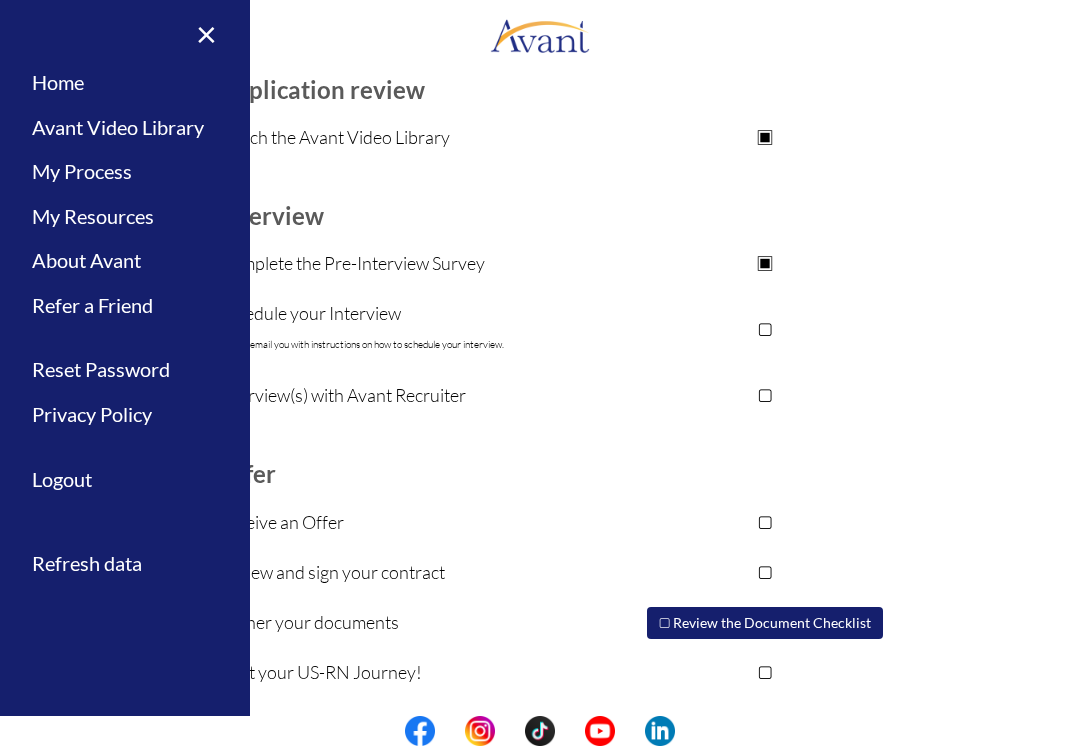 click on "My Resources" at bounding box center [125, 216] 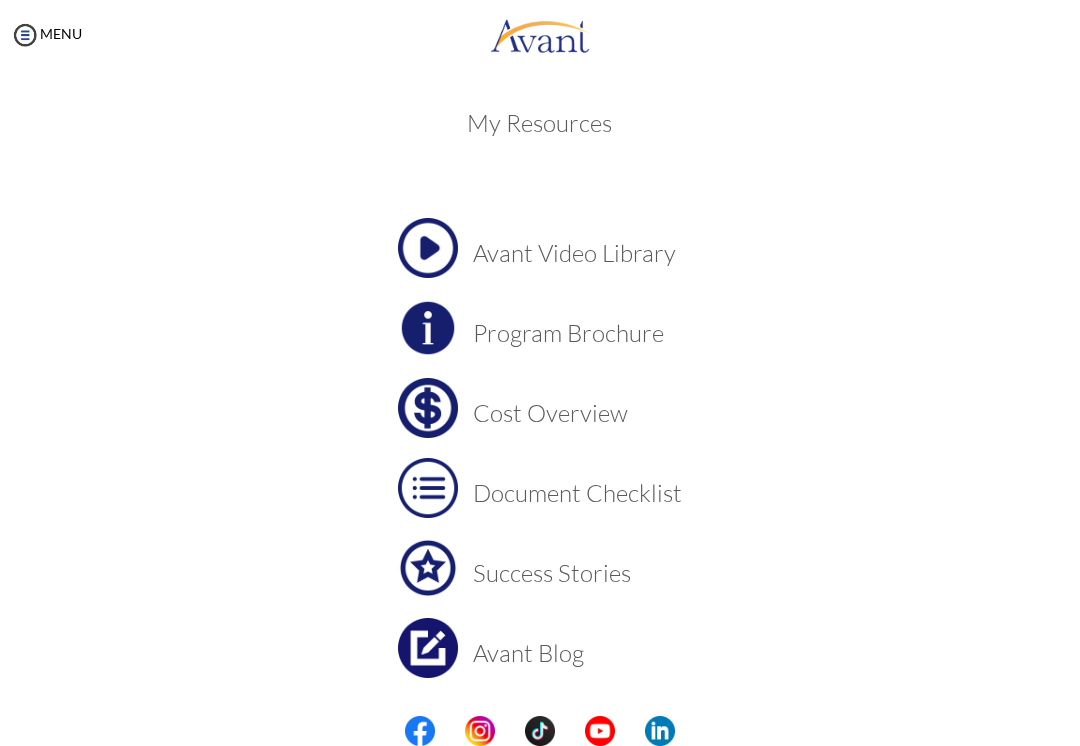 click on "Cost Overview" at bounding box center (577, 413) 